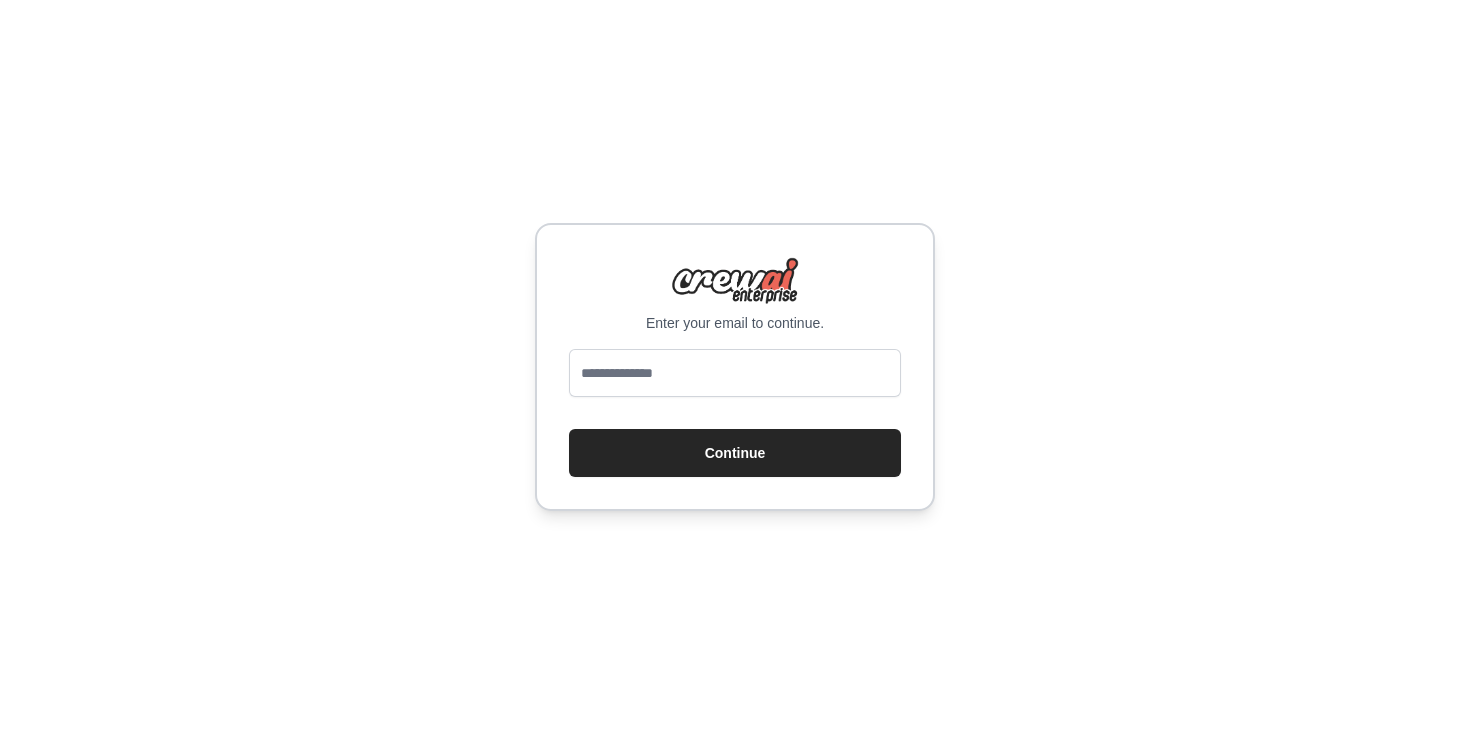 scroll, scrollTop: 0, scrollLeft: 0, axis: both 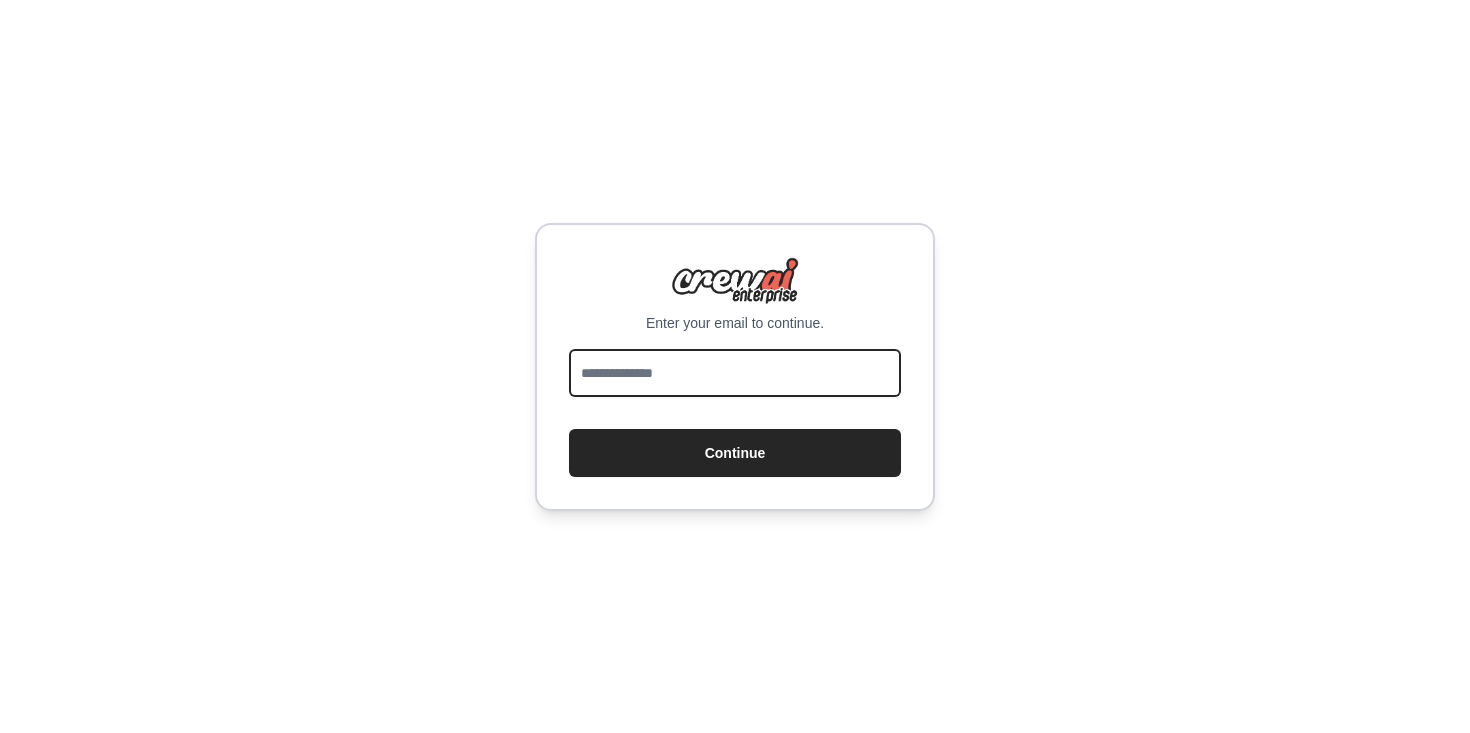 click at bounding box center [735, 373] 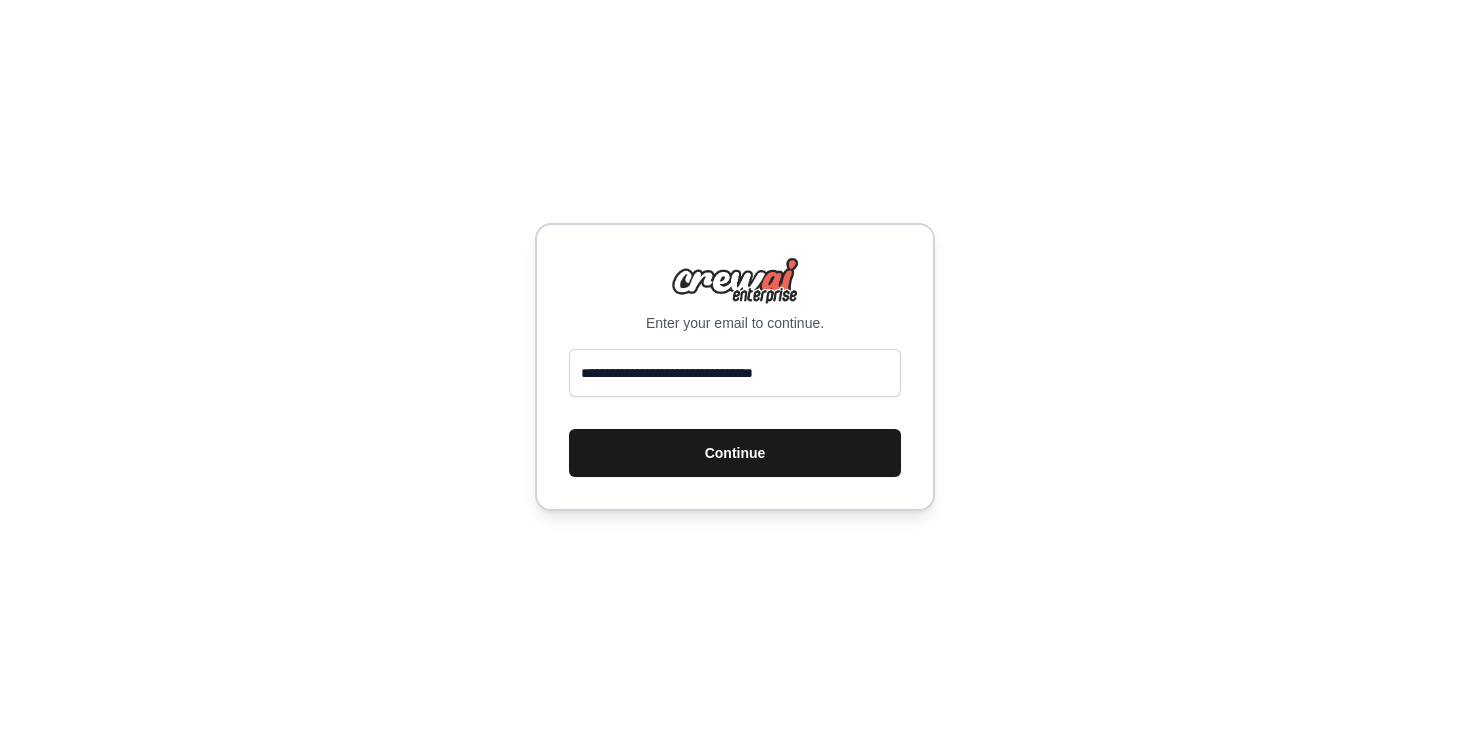 click on "Continue" at bounding box center [735, 453] 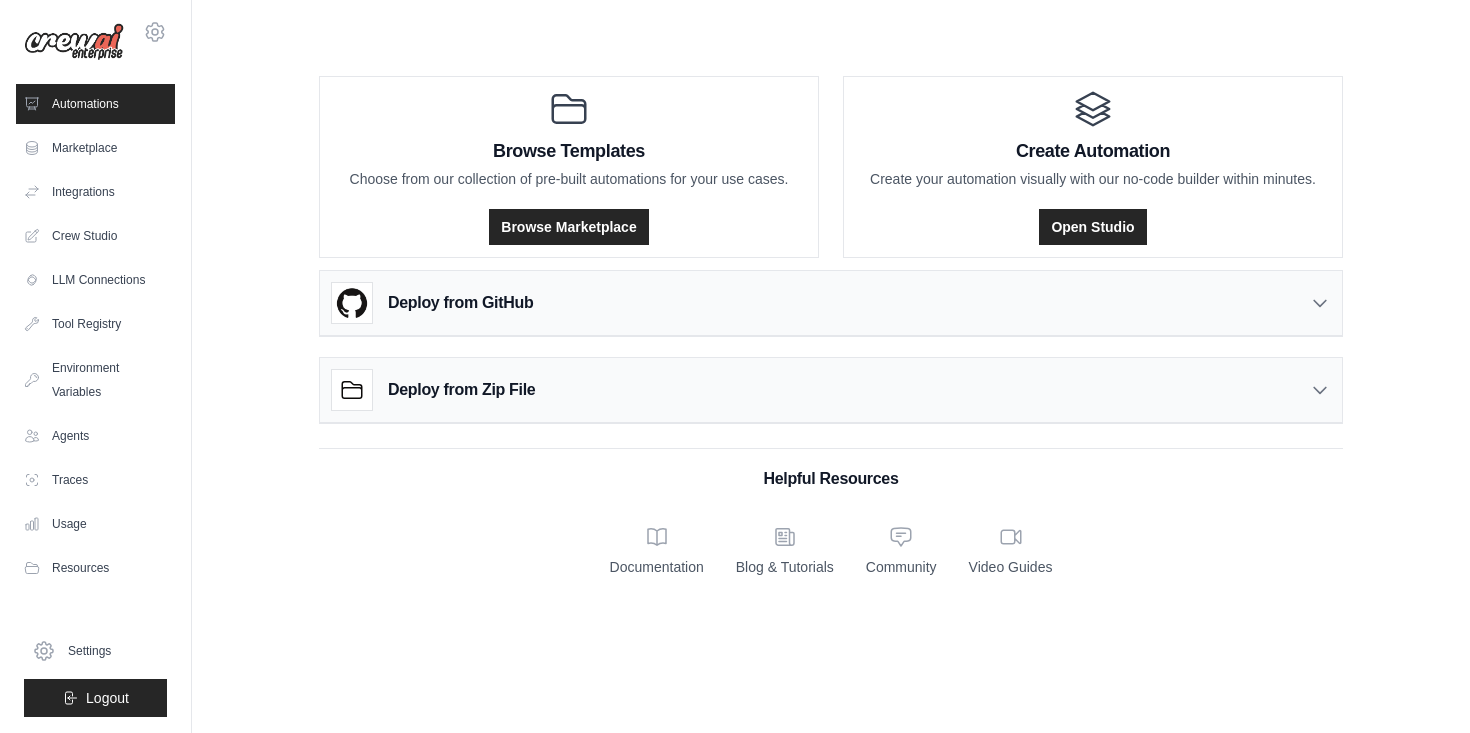 scroll, scrollTop: 0, scrollLeft: 0, axis: both 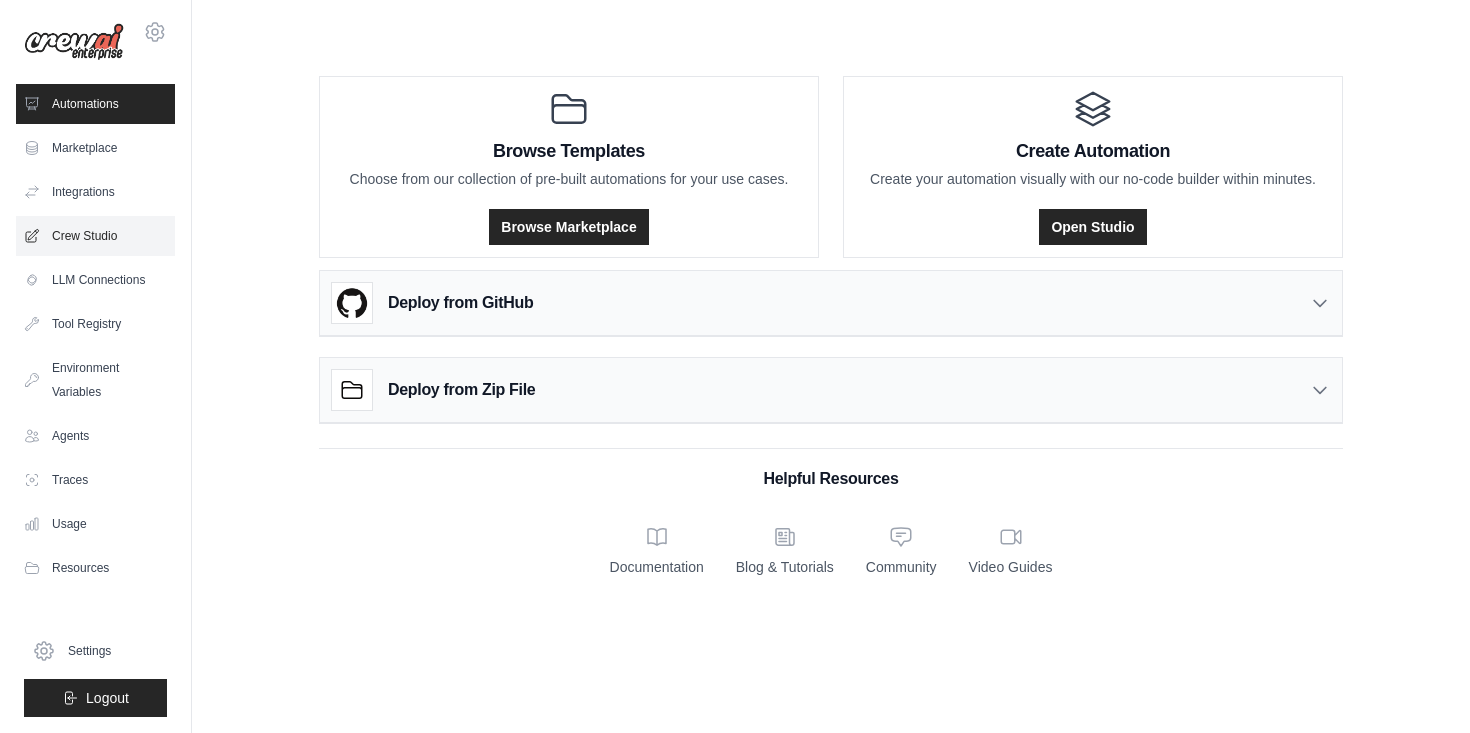 click on "Crew Studio" at bounding box center [95, 236] 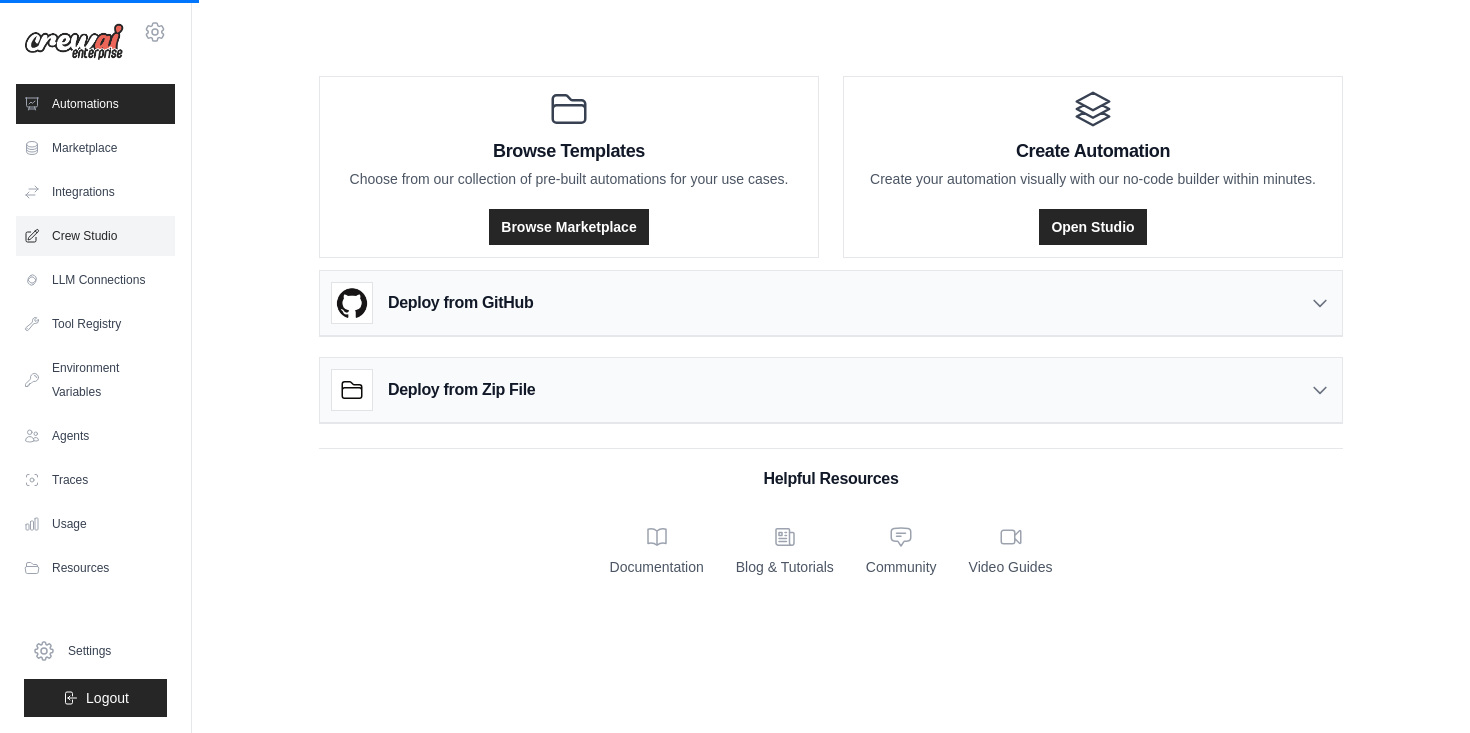 click on "Crew Studio" at bounding box center (95, 236) 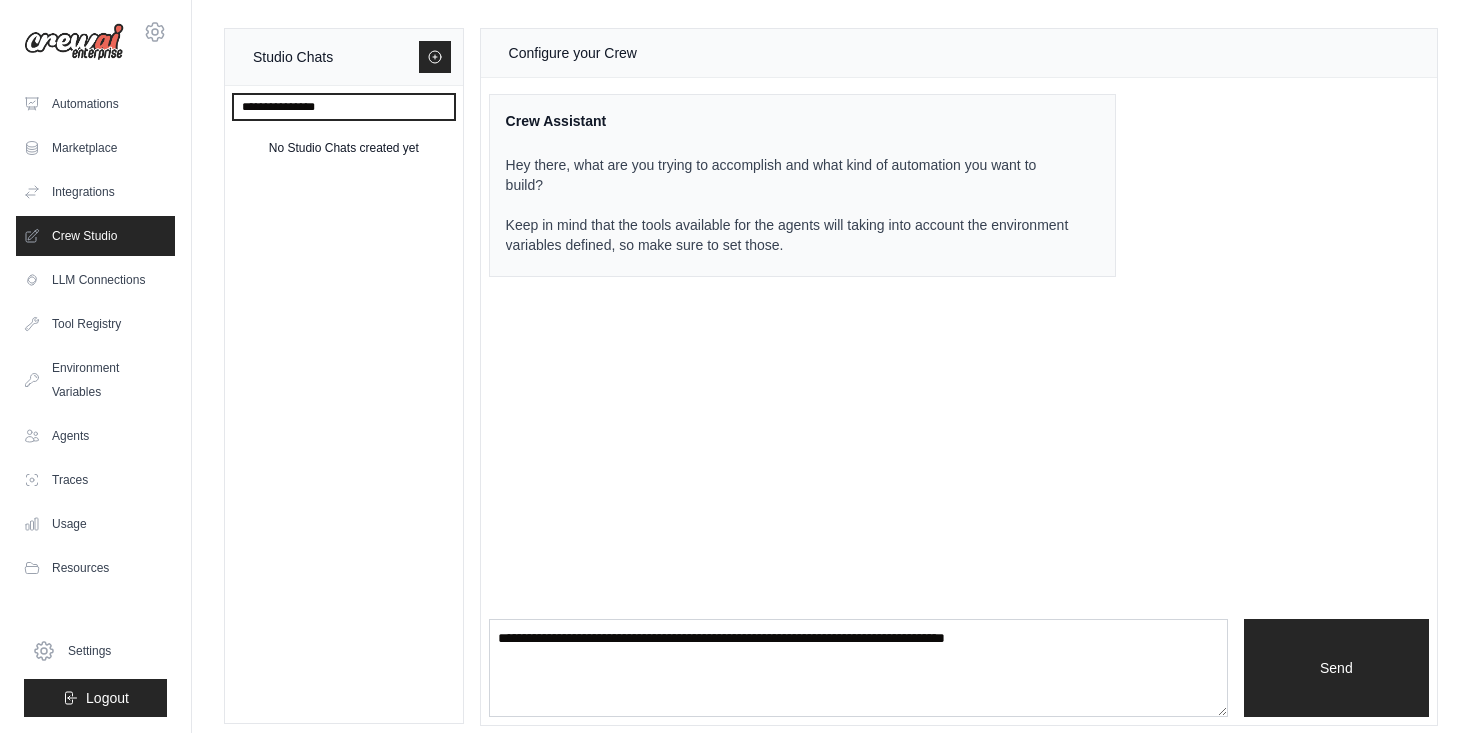 click at bounding box center (344, 107) 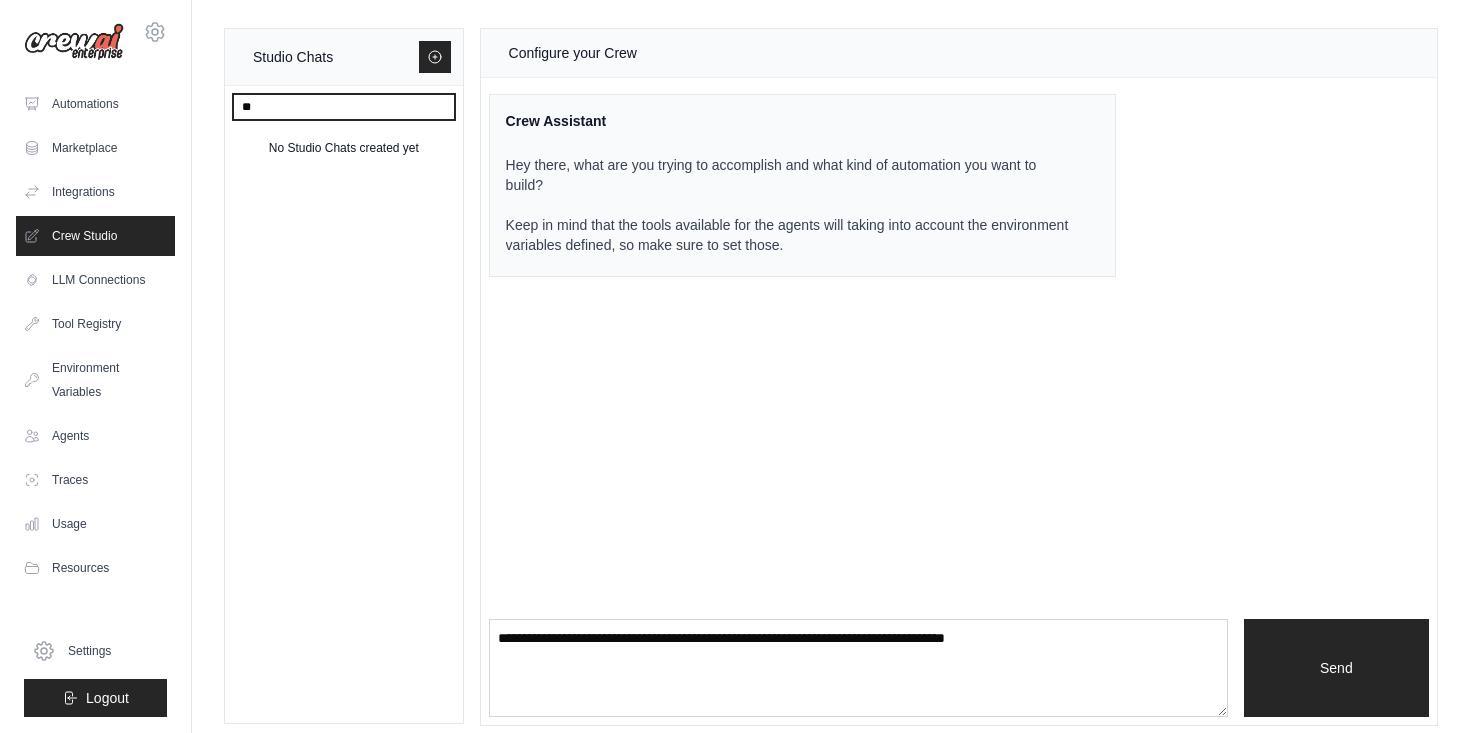 type on "*" 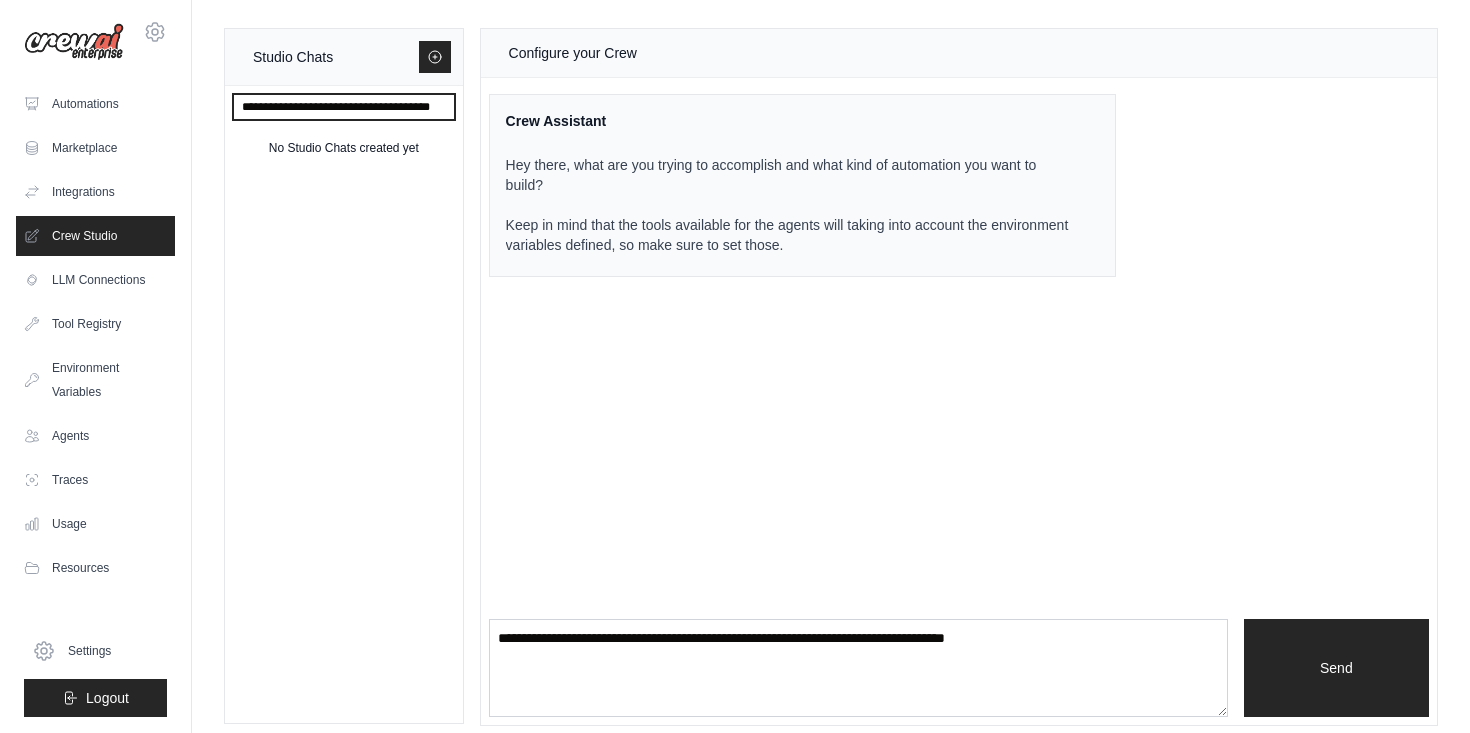 scroll, scrollTop: 0, scrollLeft: 2, axis: horizontal 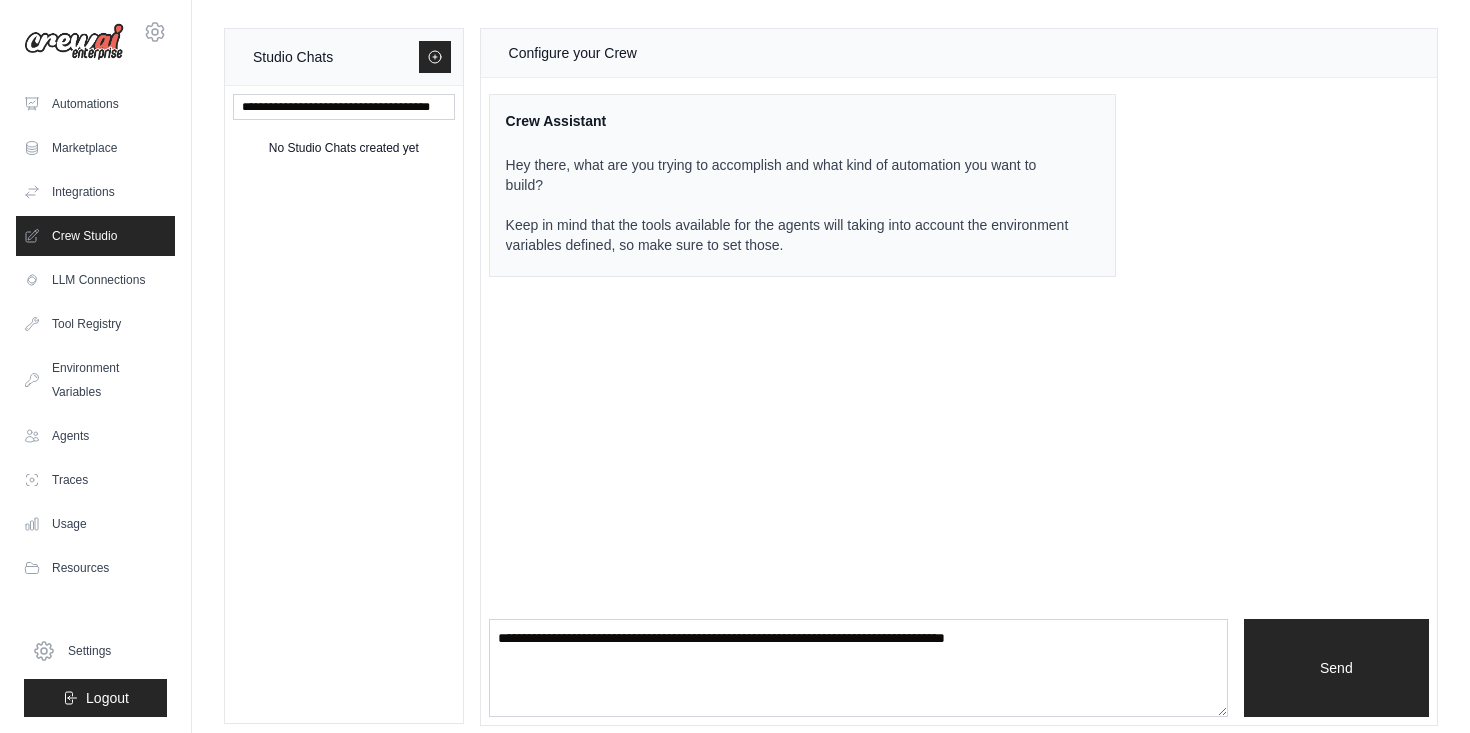 click on "**********" at bounding box center [344, 107] 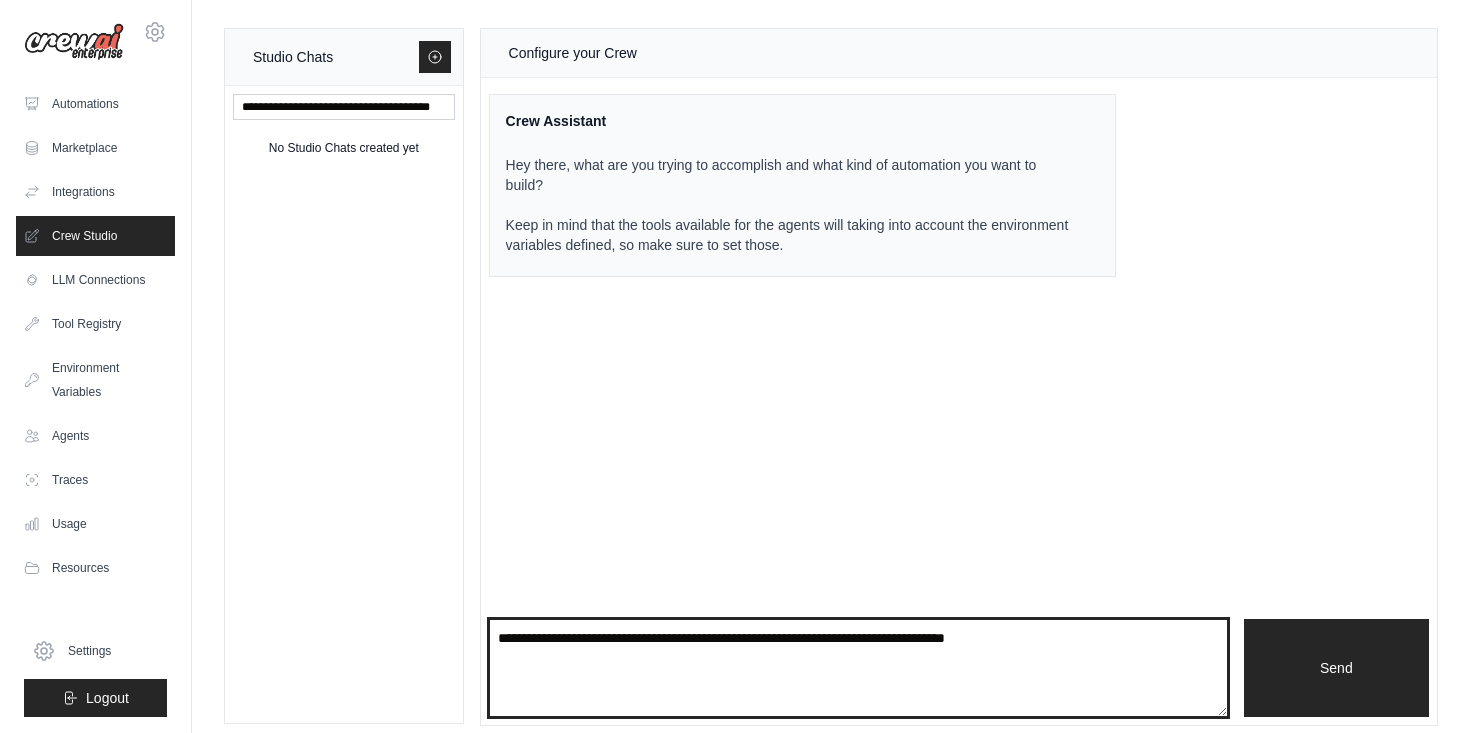 click at bounding box center (858, 668) 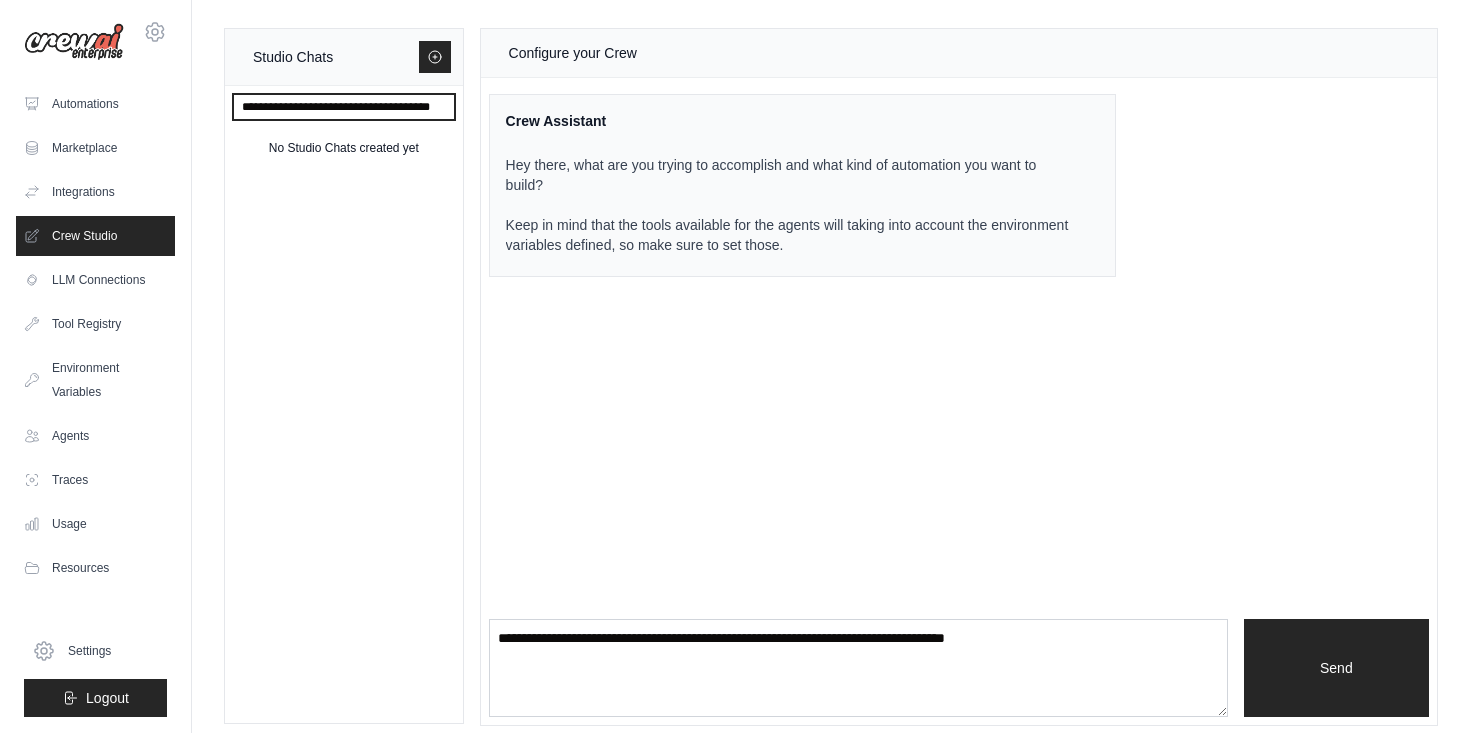 click on "**********" at bounding box center [344, 107] 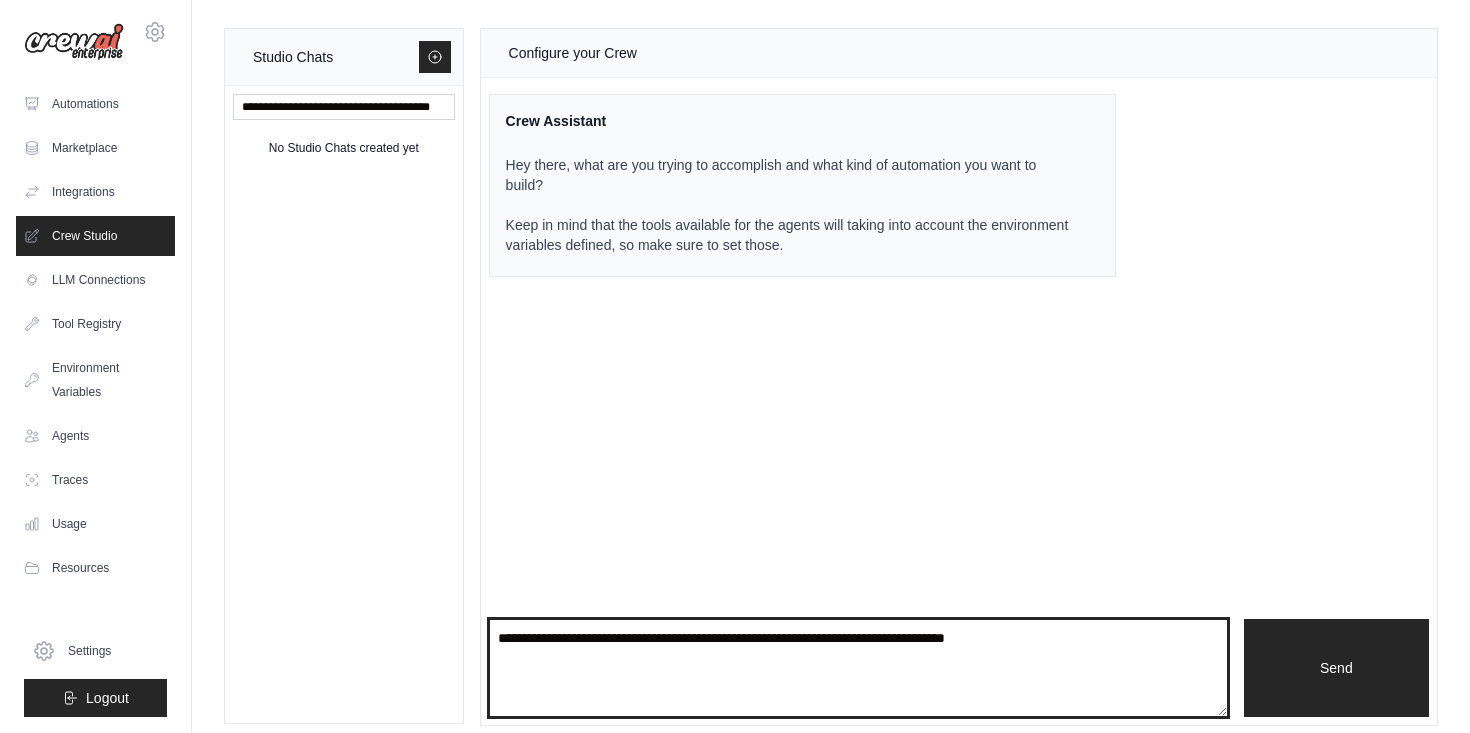 click at bounding box center (858, 668) 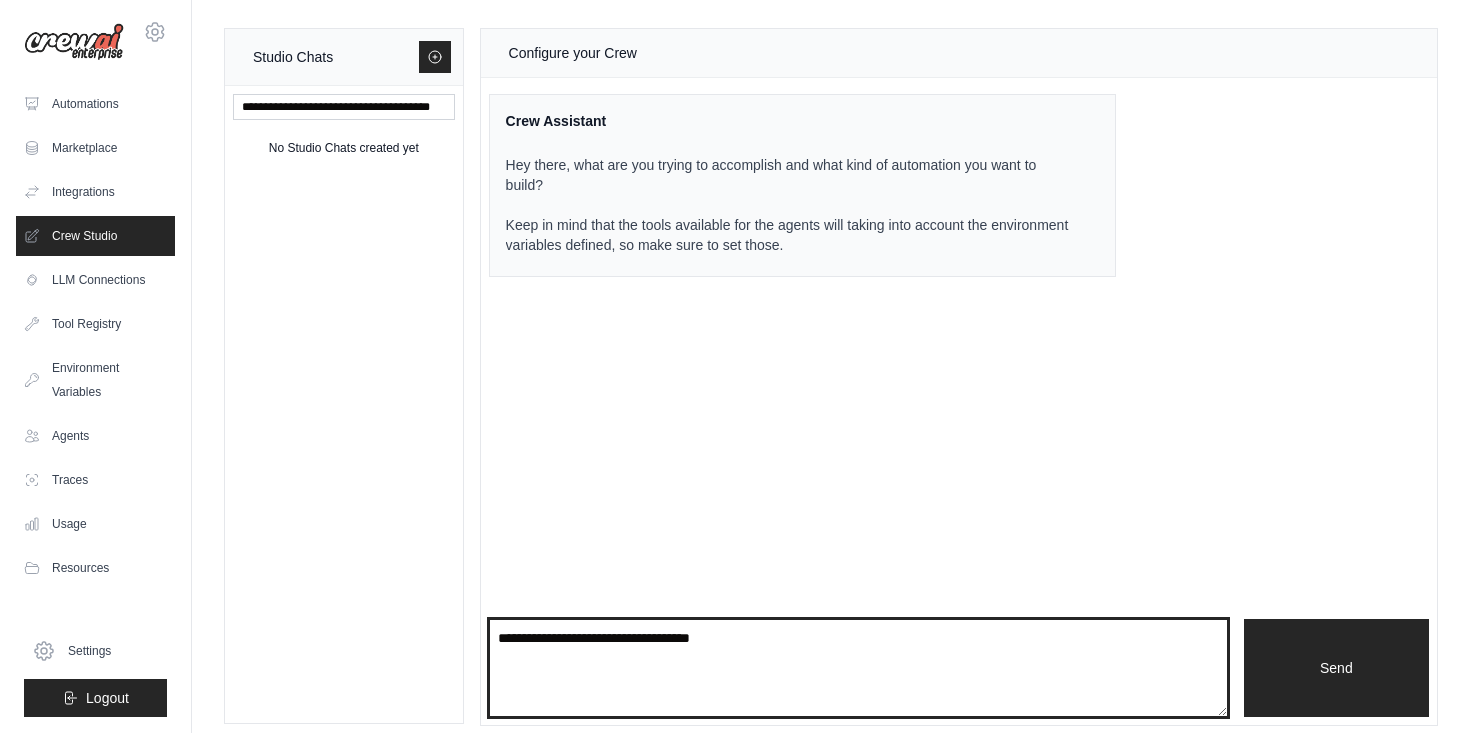 type on "**********" 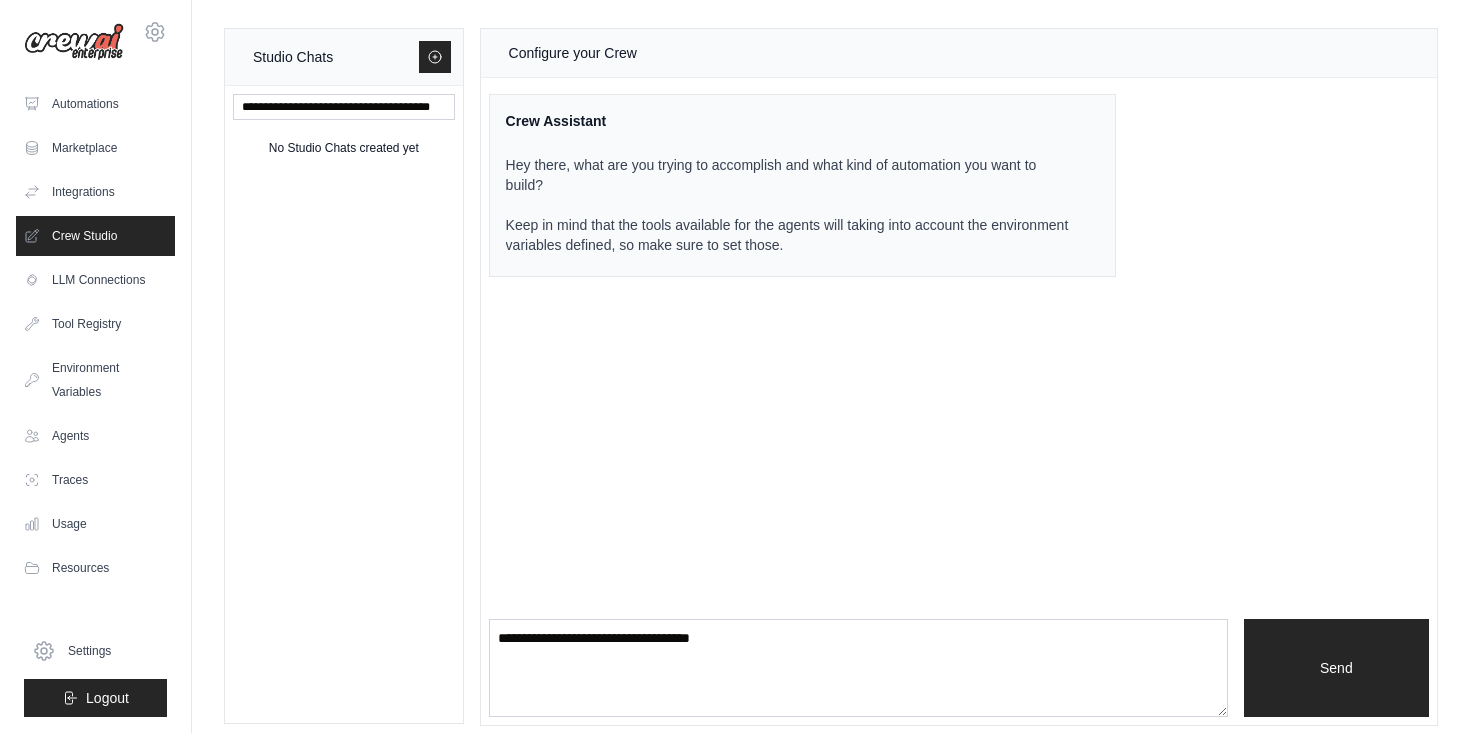 type 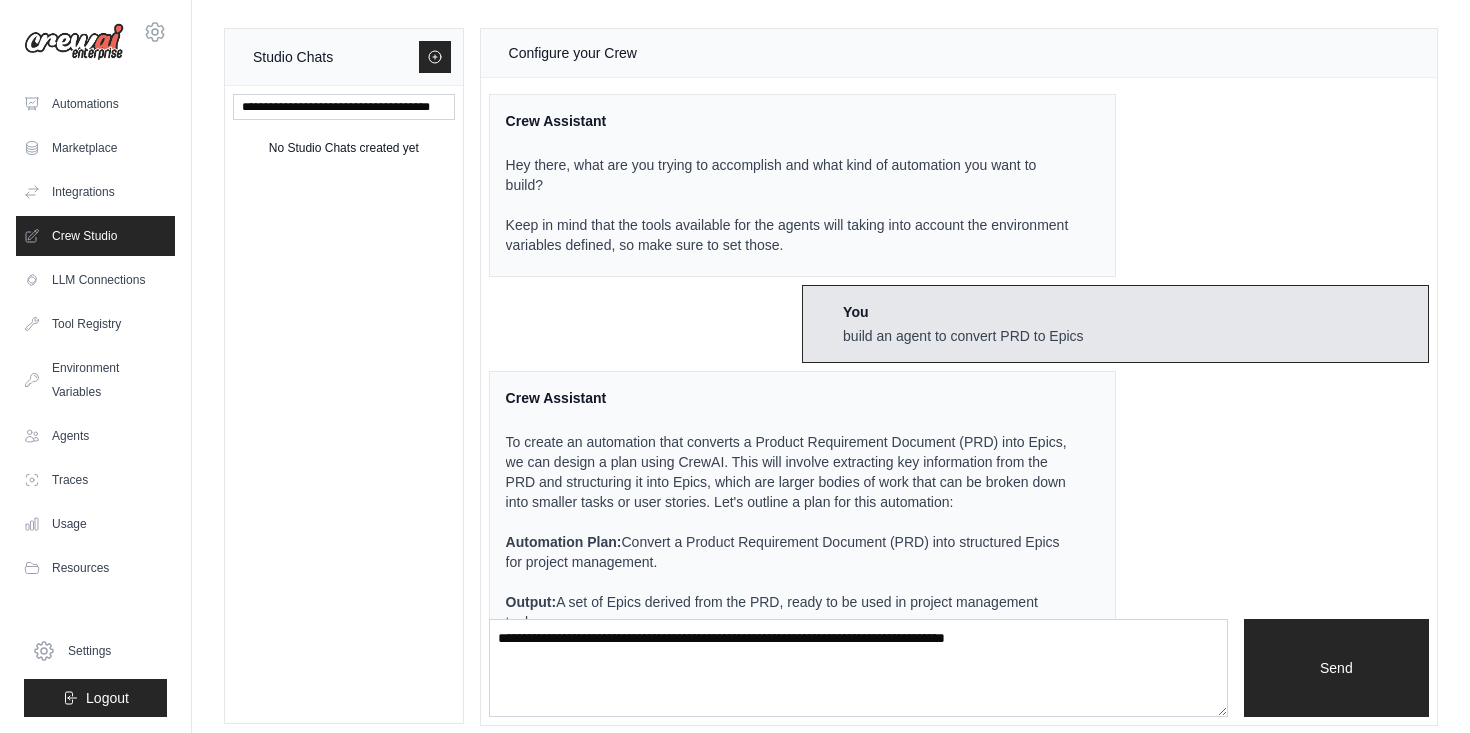 scroll, scrollTop: 805, scrollLeft: 0, axis: vertical 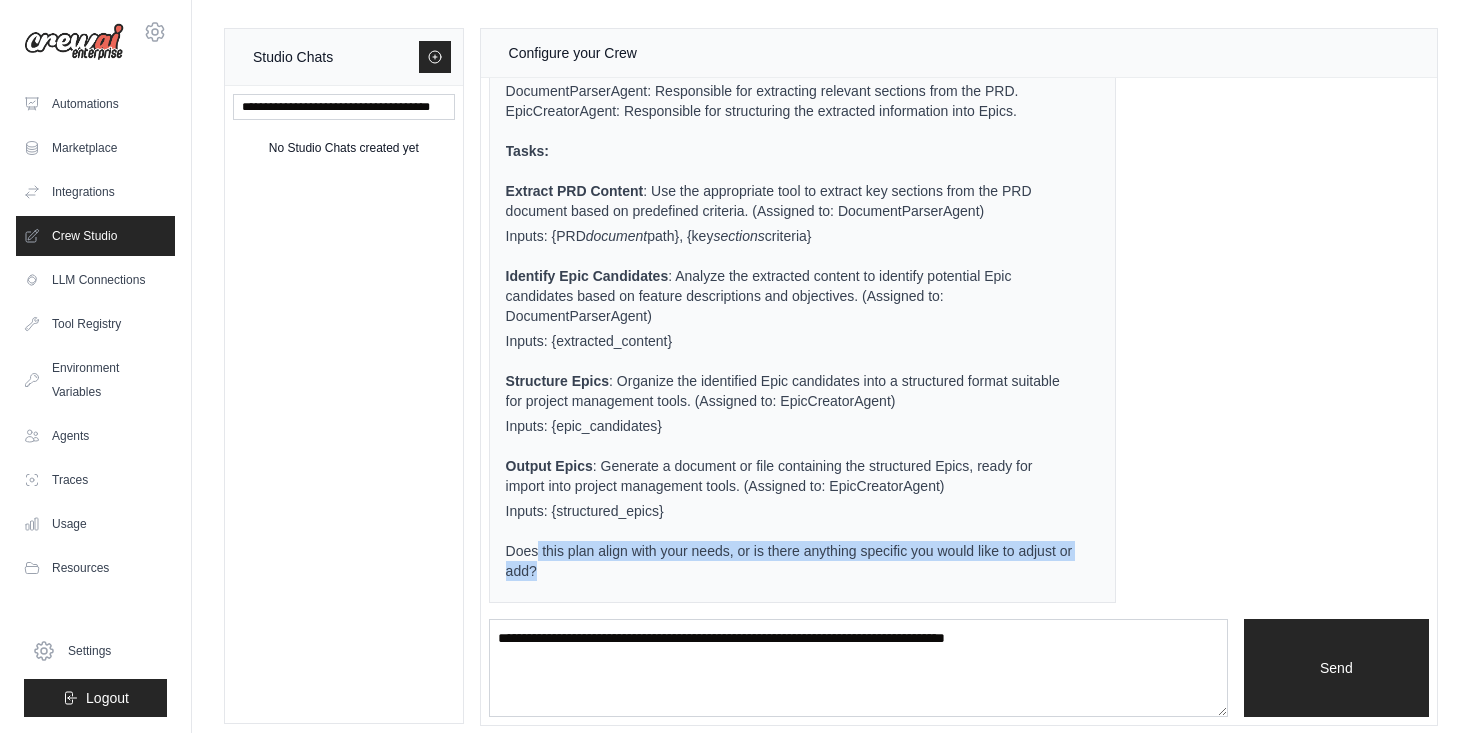 drag, startPoint x: 556, startPoint y: 548, endPoint x: 628, endPoint y: 591, distance: 83.86298 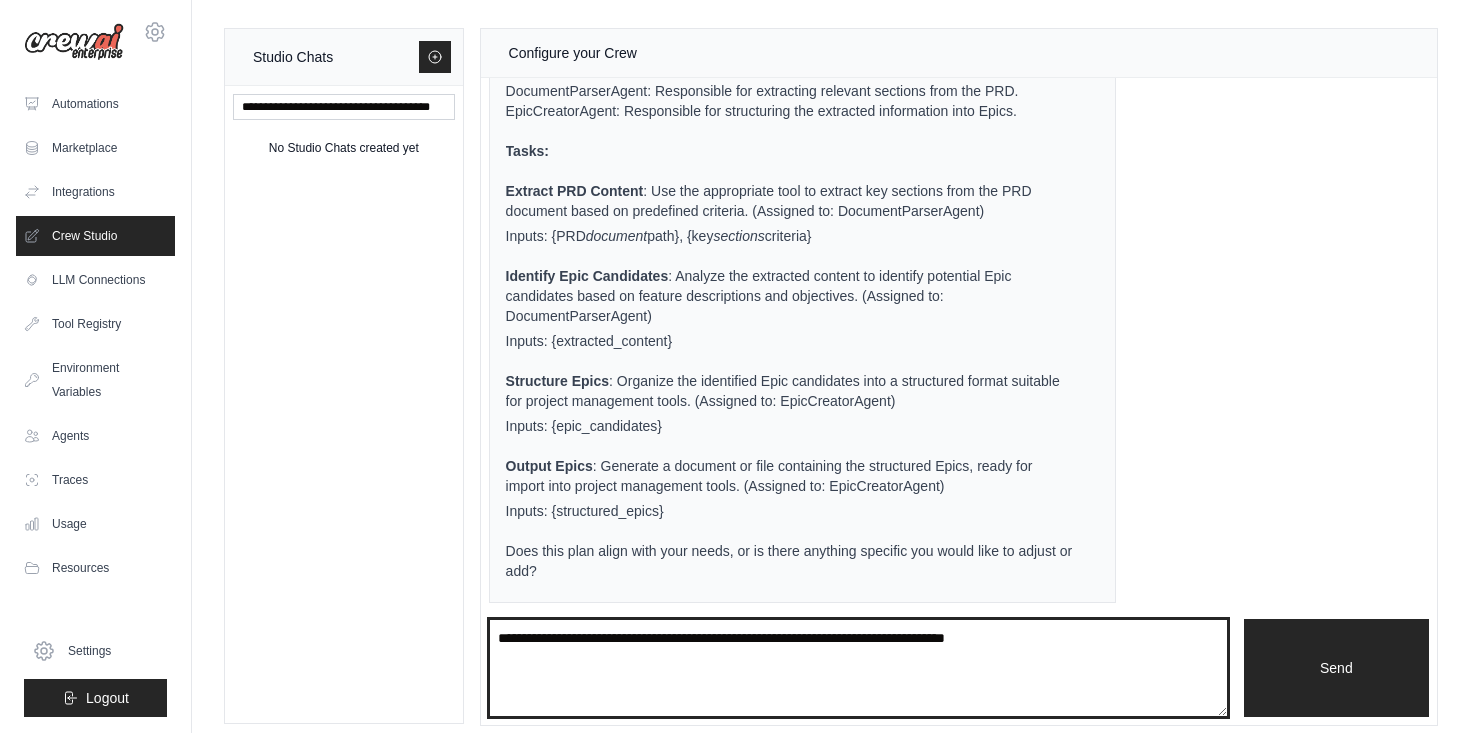 click at bounding box center [858, 668] 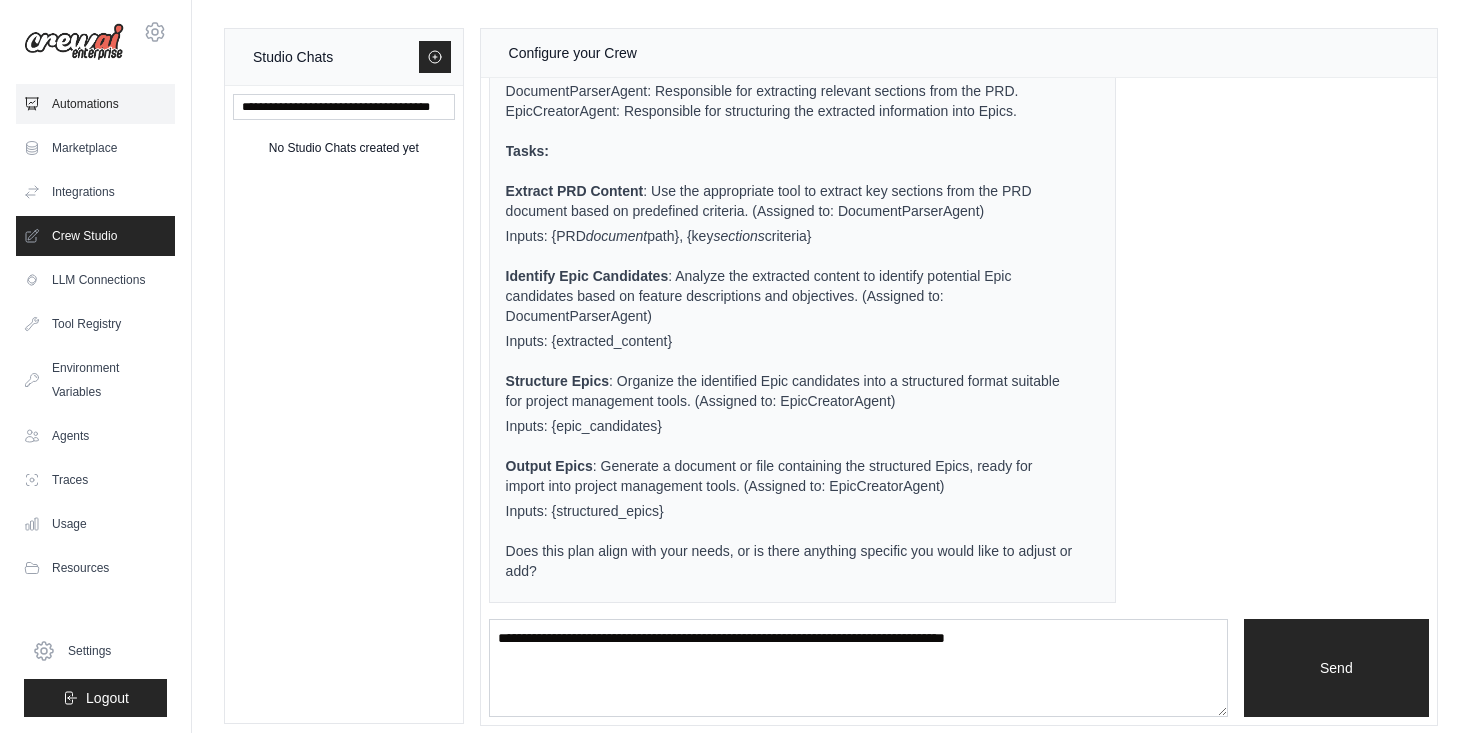 click on "Automations" at bounding box center (95, 104) 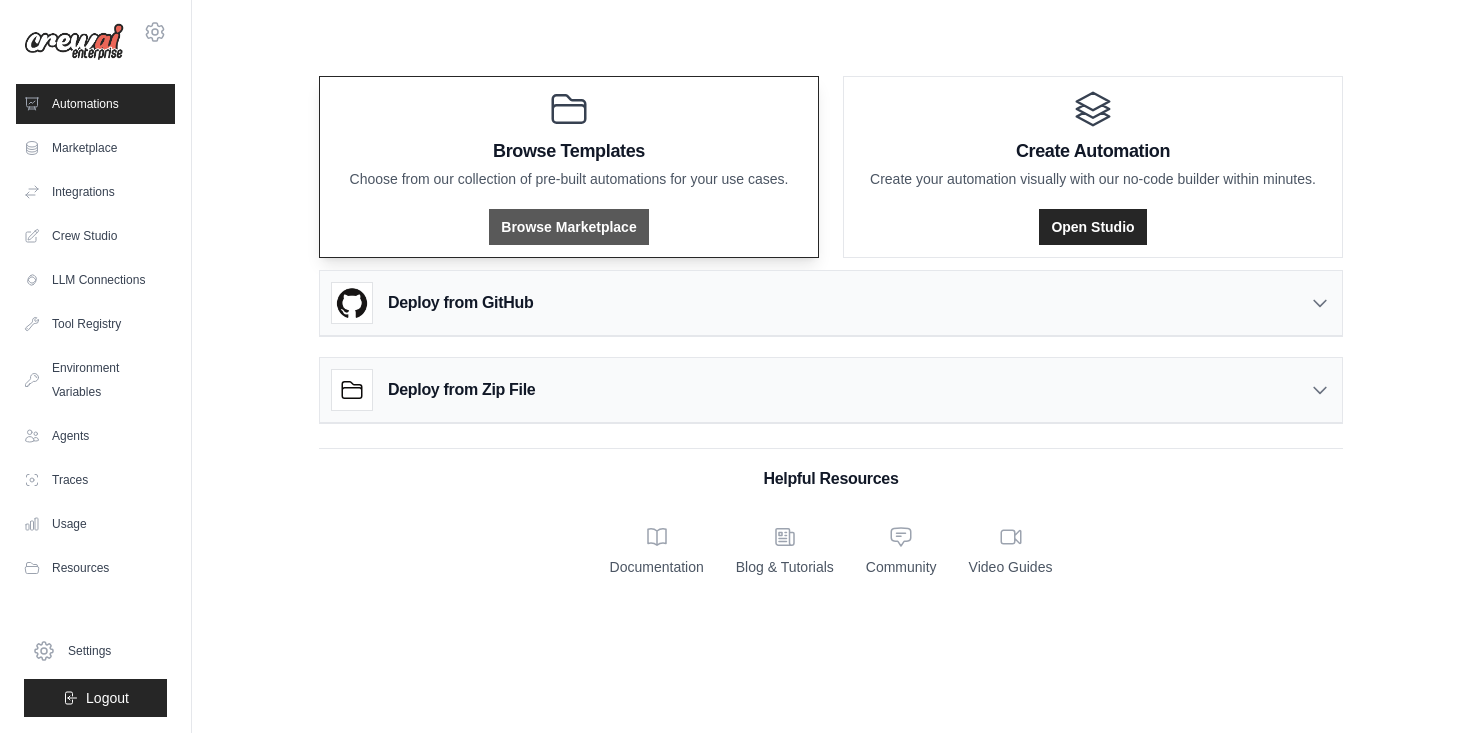 click on "Browse Marketplace" at bounding box center [568, 227] 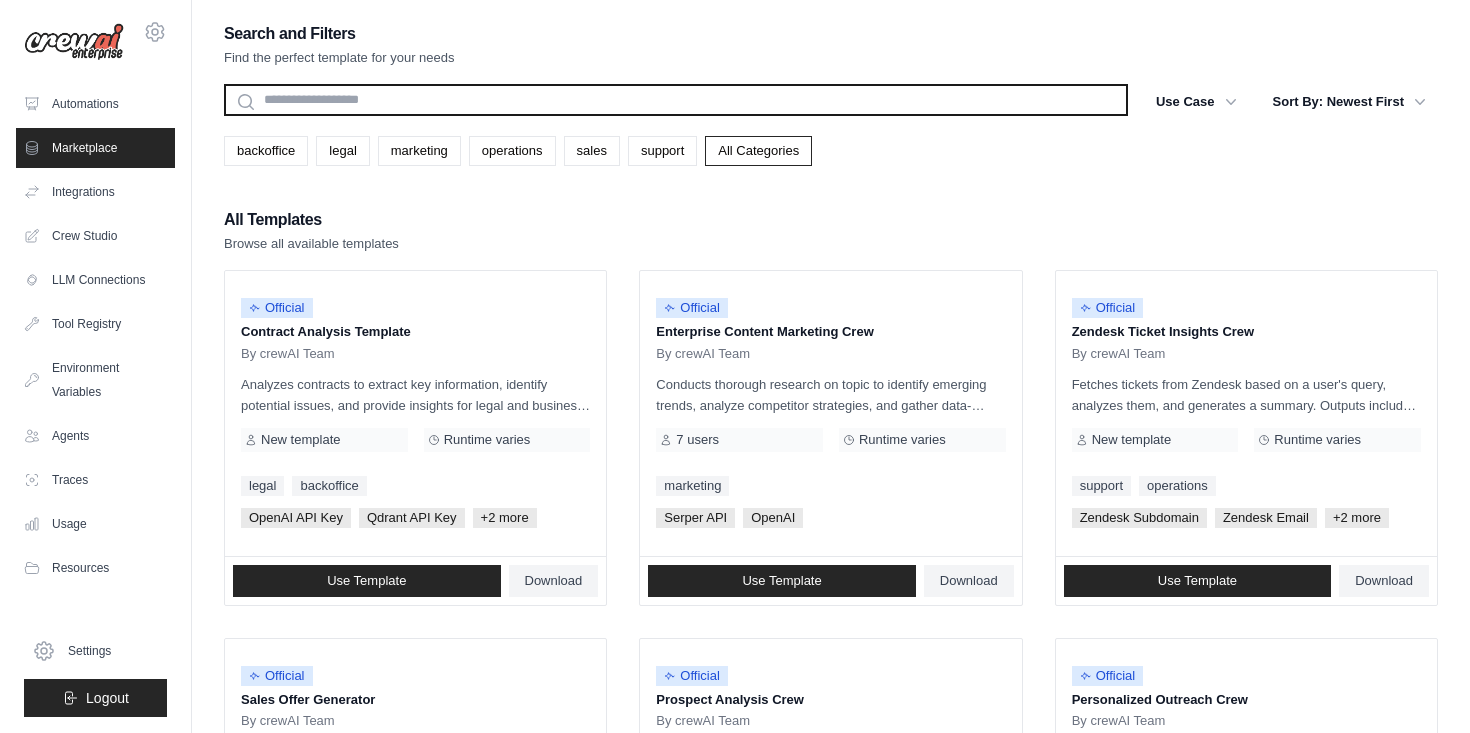 click at bounding box center (676, 100) 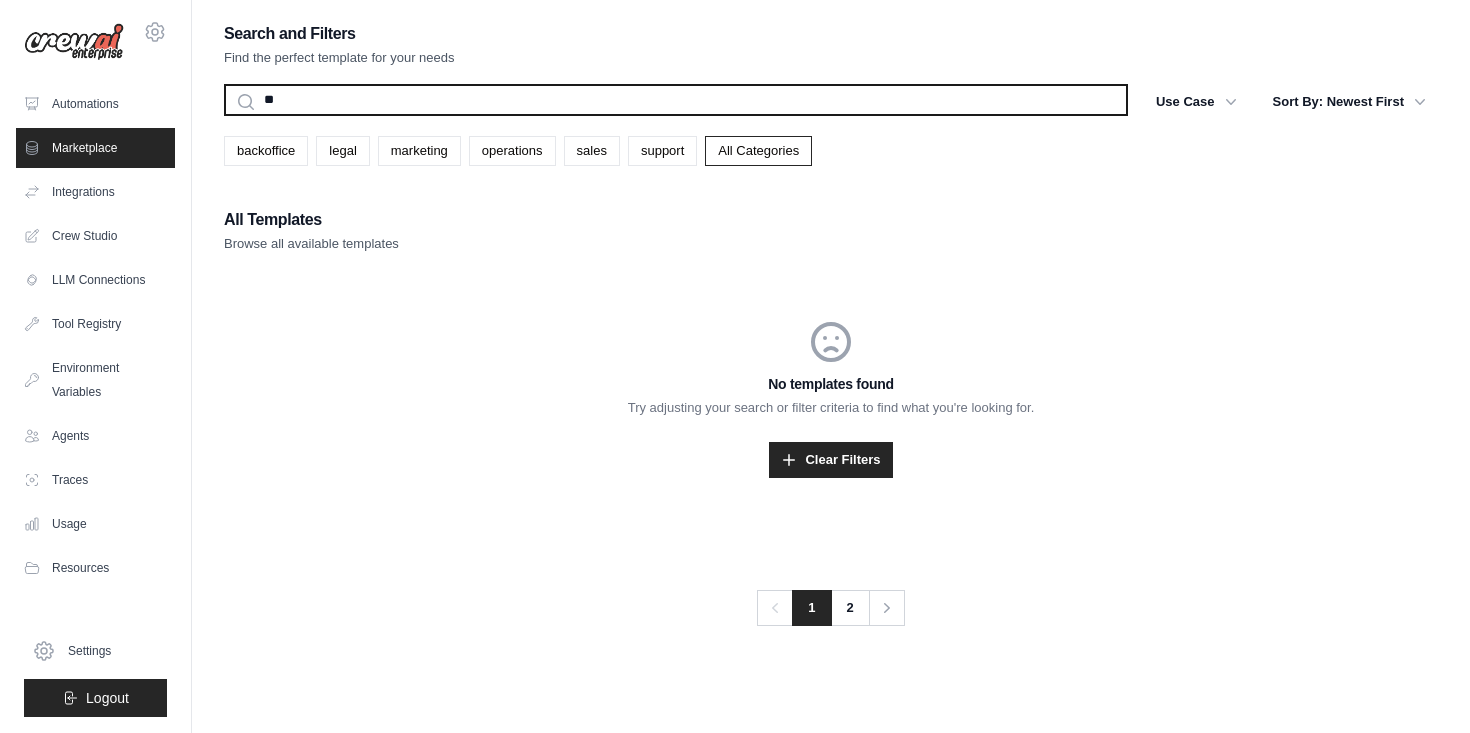 type on "*" 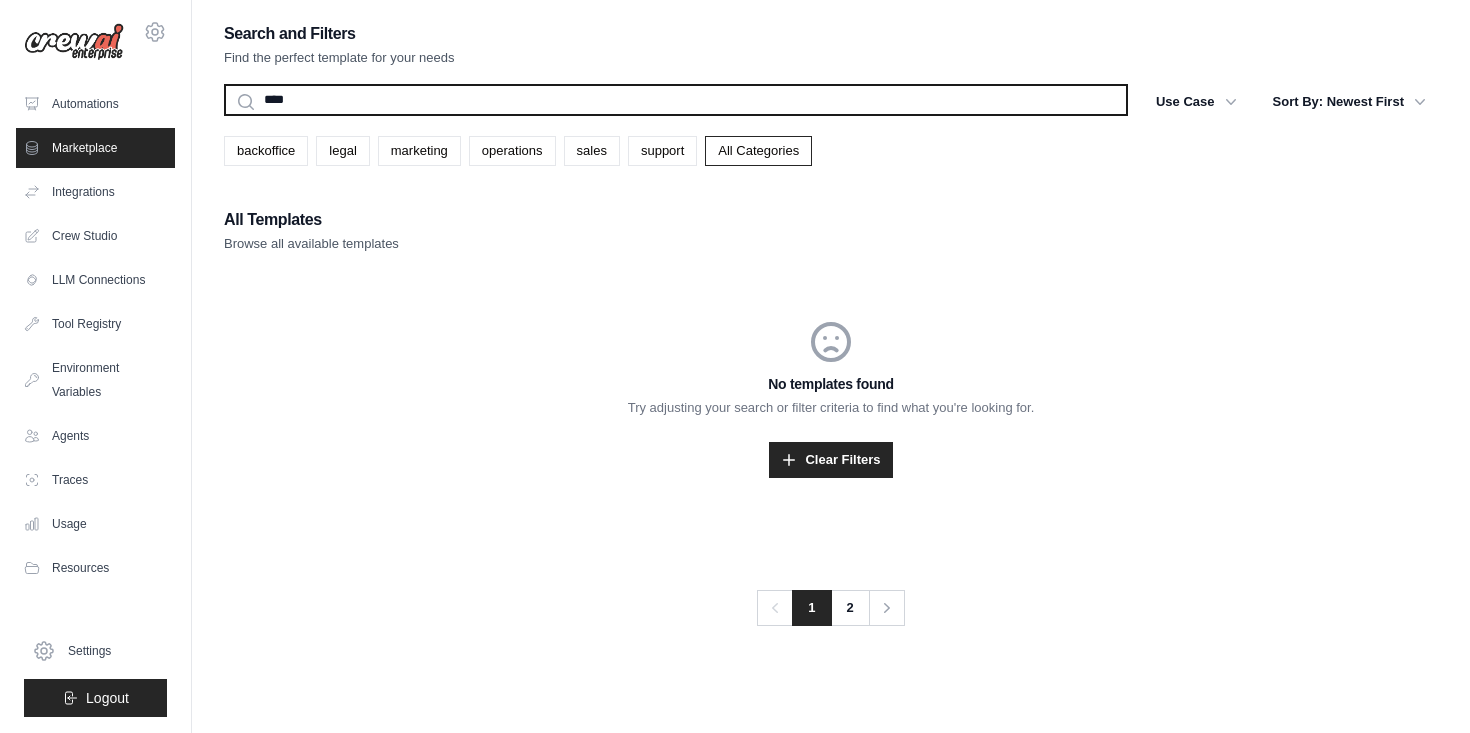 type on "****" 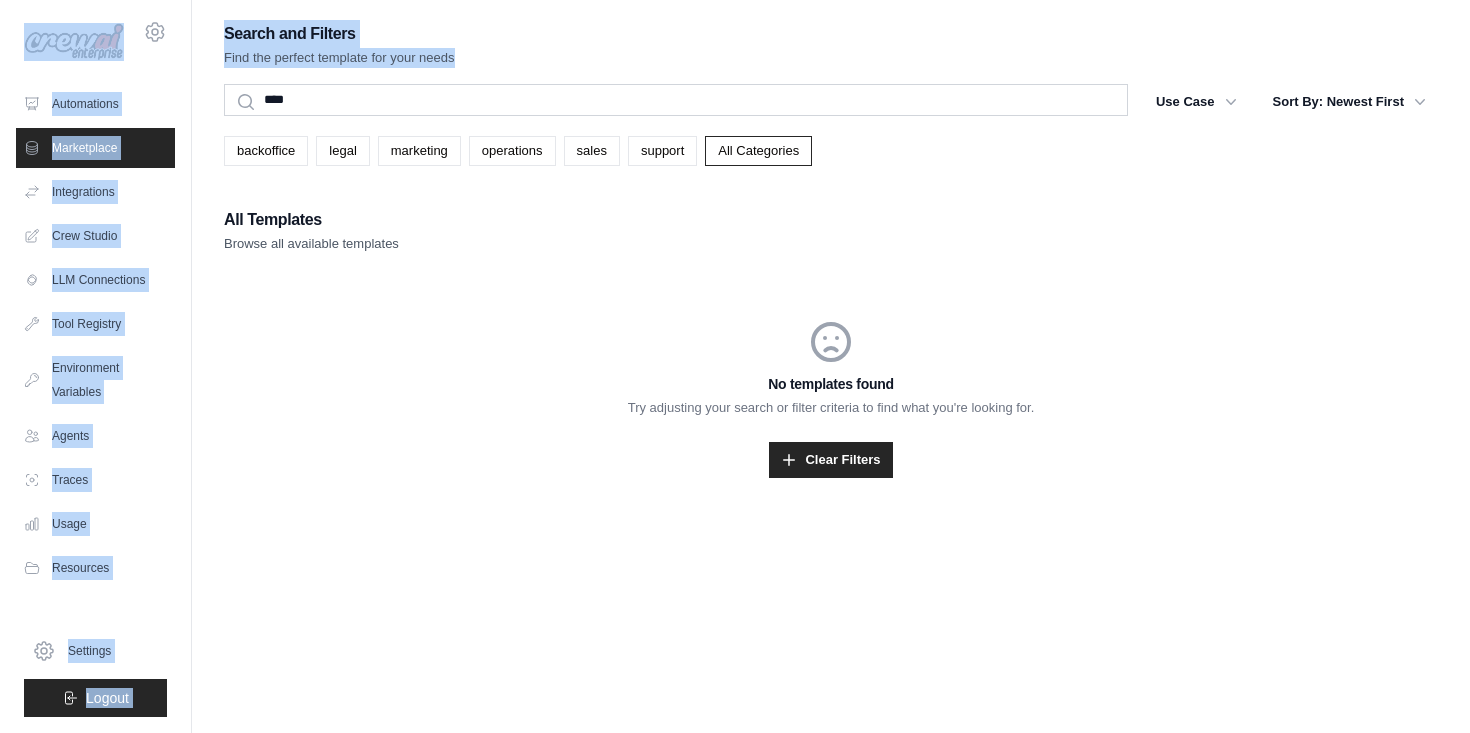 drag, startPoint x: 341, startPoint y: 90, endPoint x: 272, endPoint y: 80, distance: 69.72087 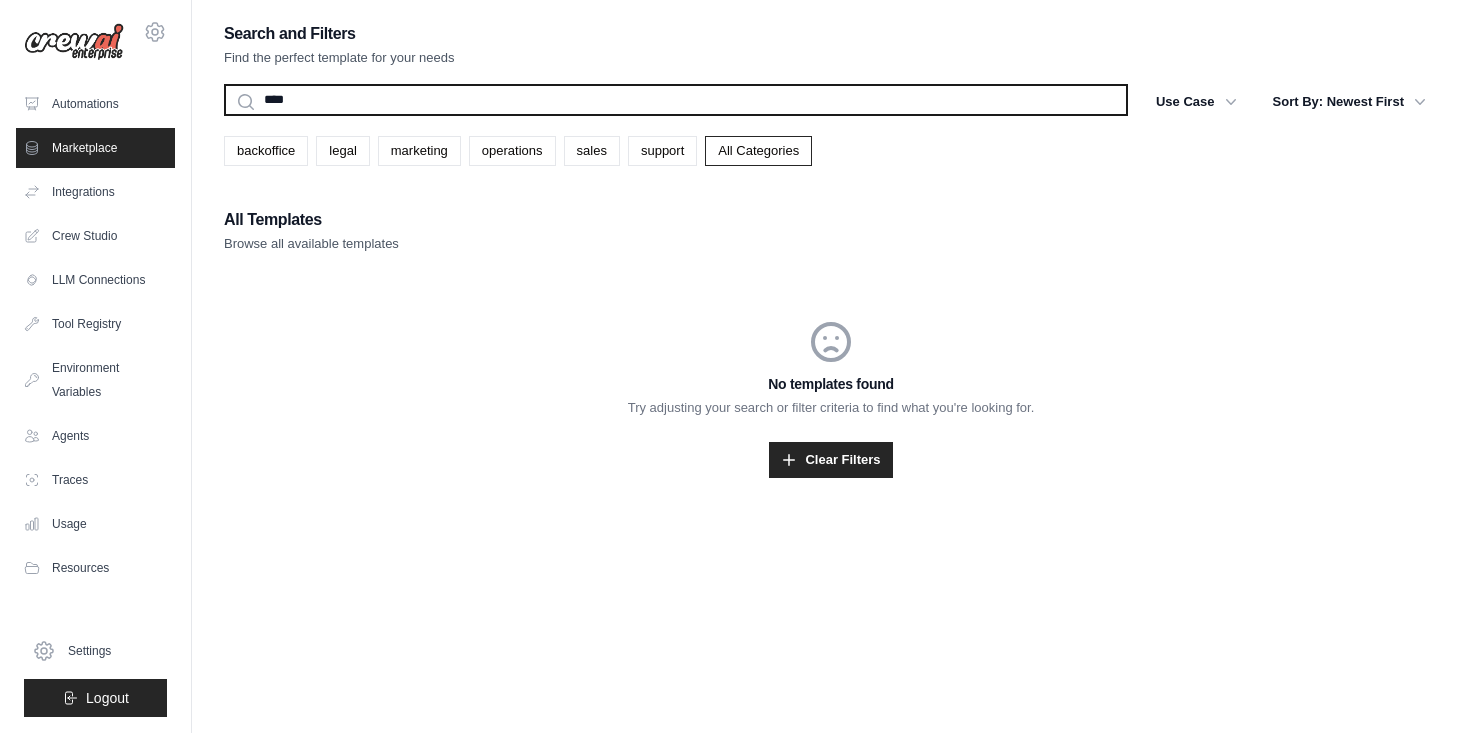 click on "****" at bounding box center [676, 100] 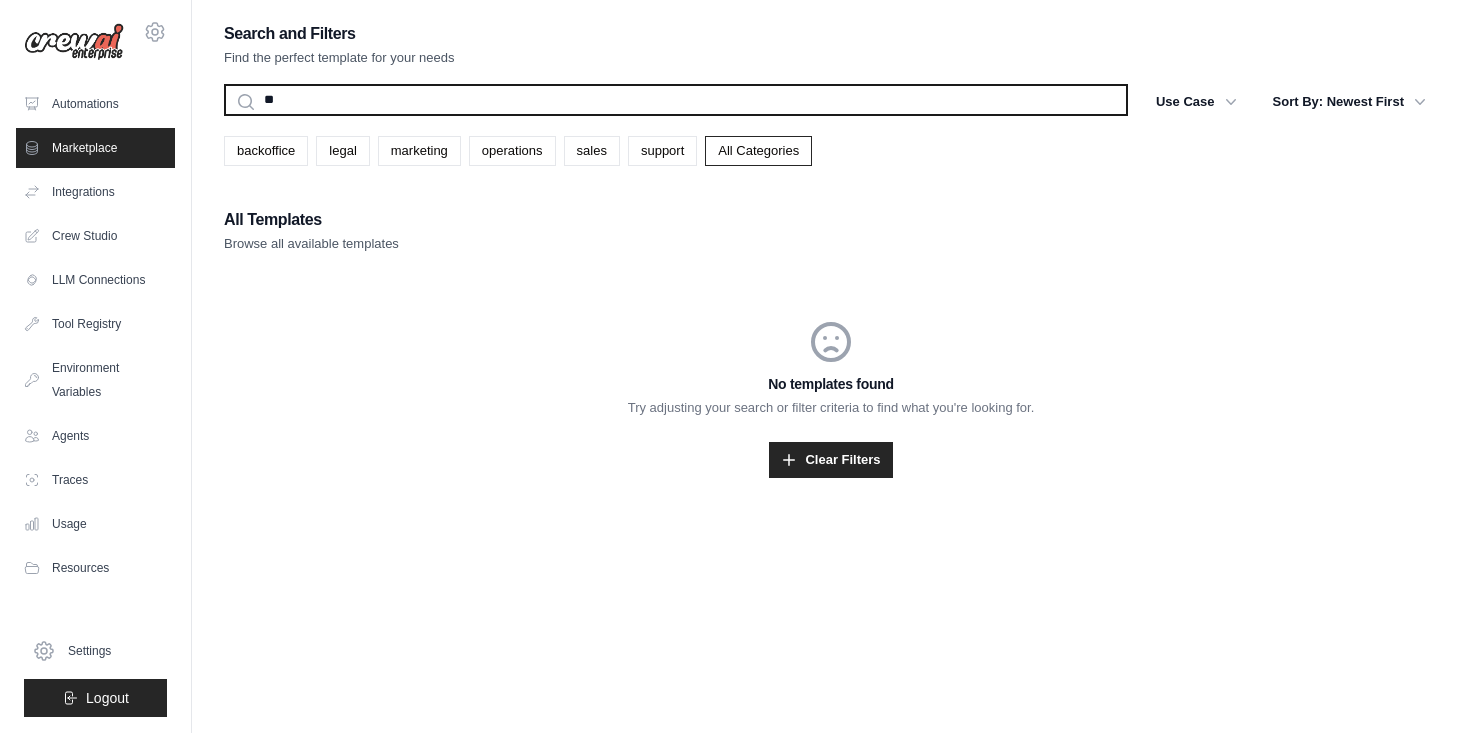type on "*" 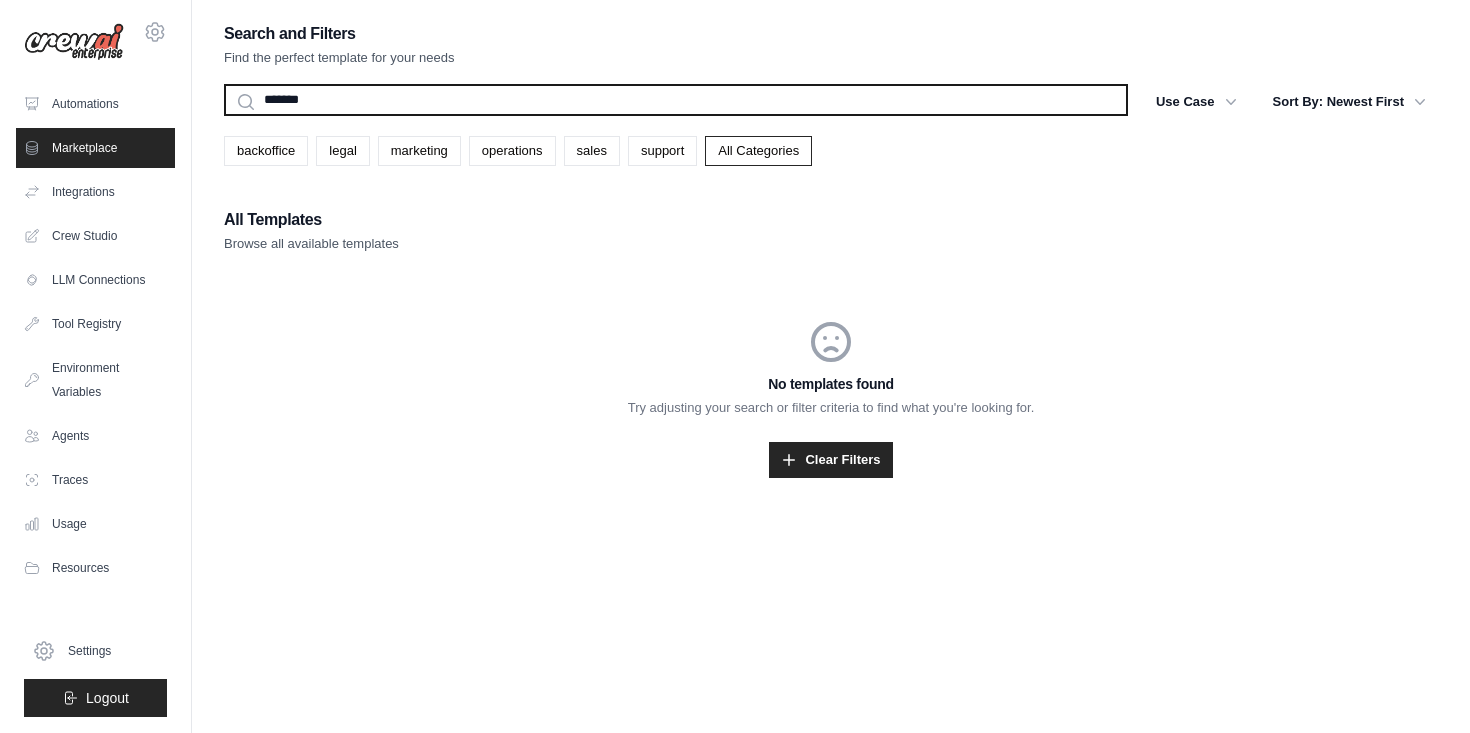 type on "*******" 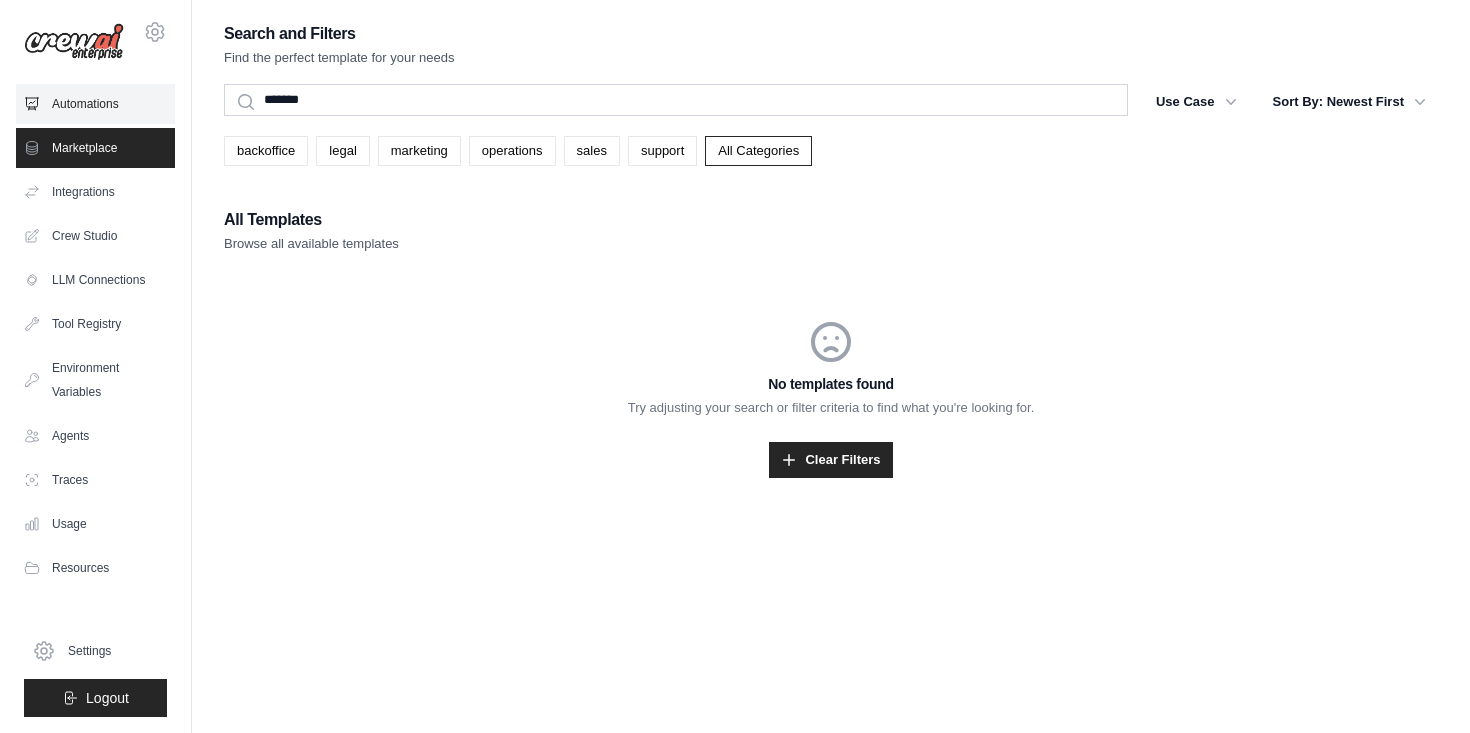 click on "Automations" at bounding box center [95, 104] 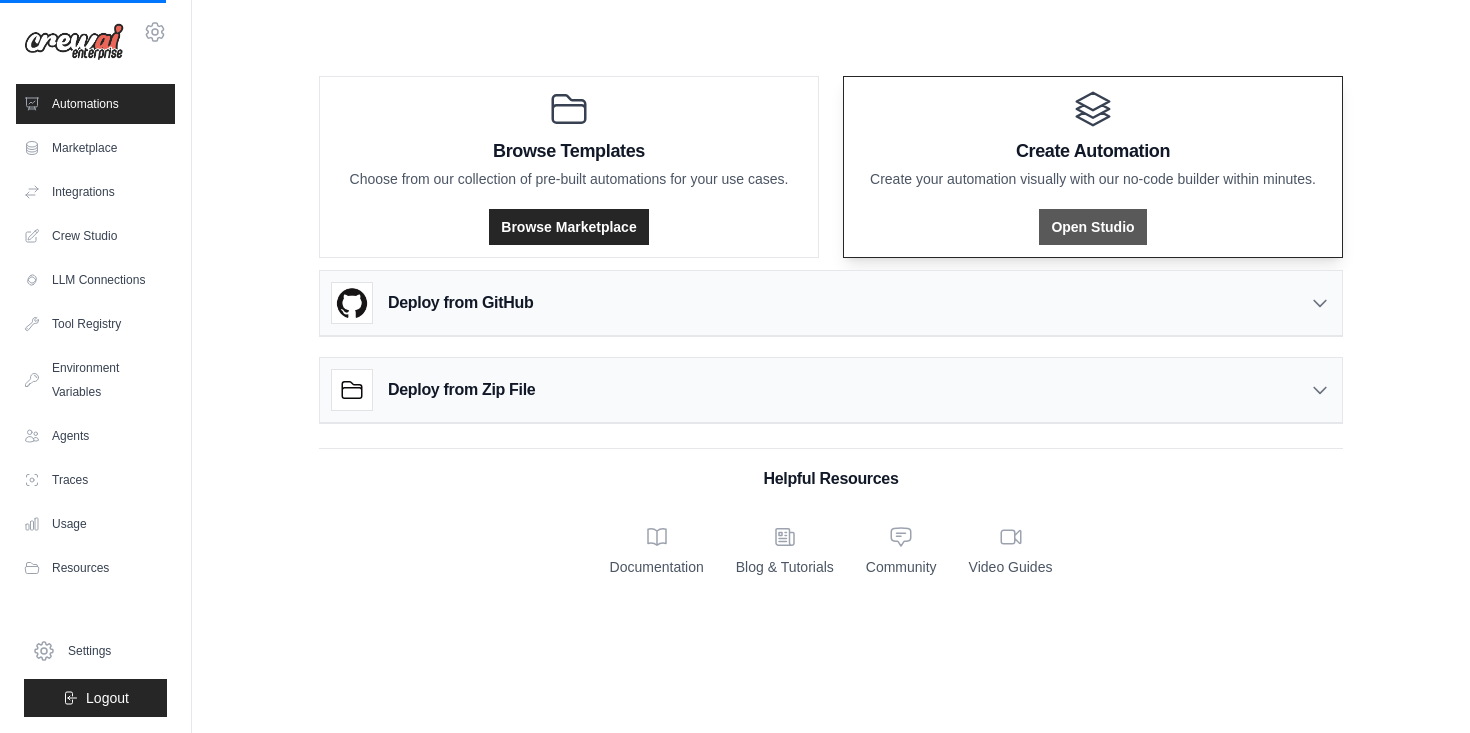 click on "Open Studio" at bounding box center [1092, 227] 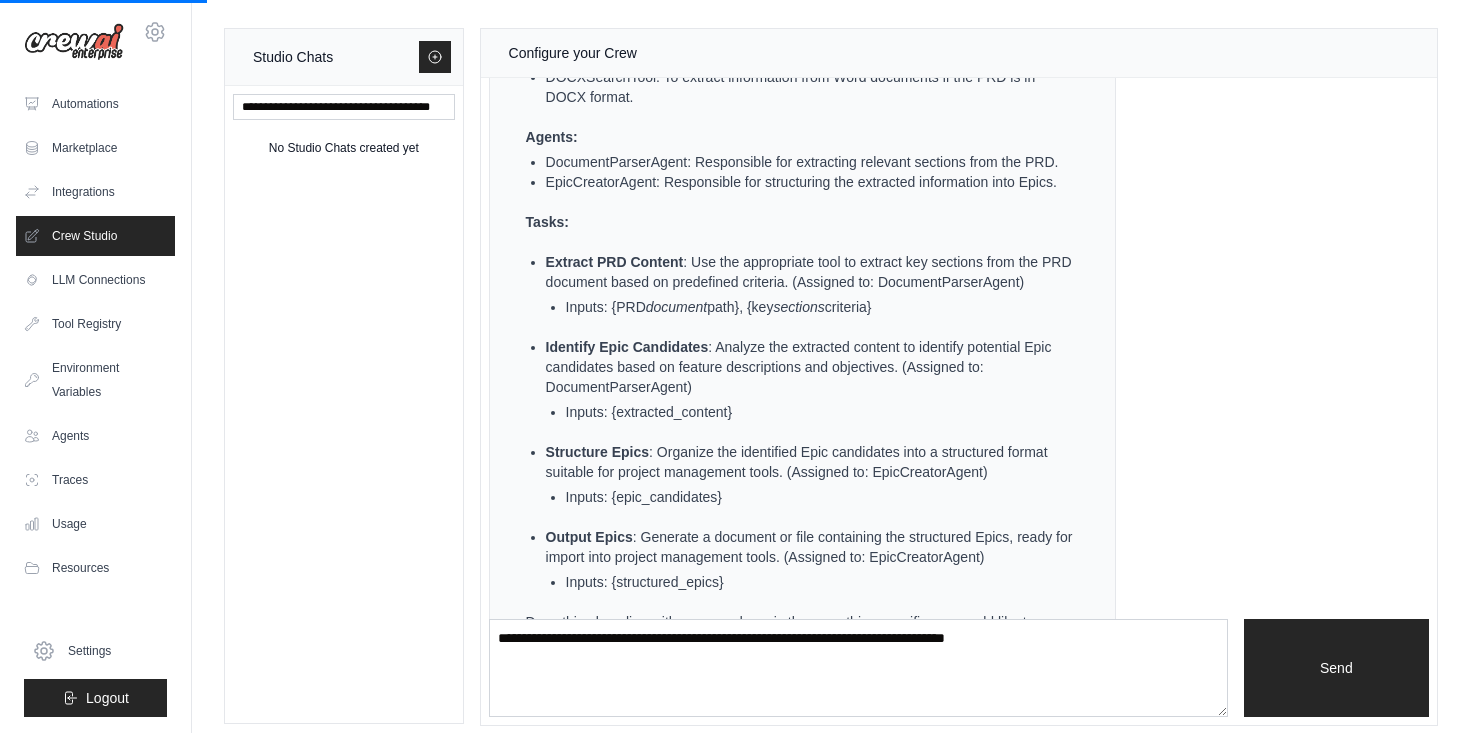 scroll, scrollTop: 805, scrollLeft: 0, axis: vertical 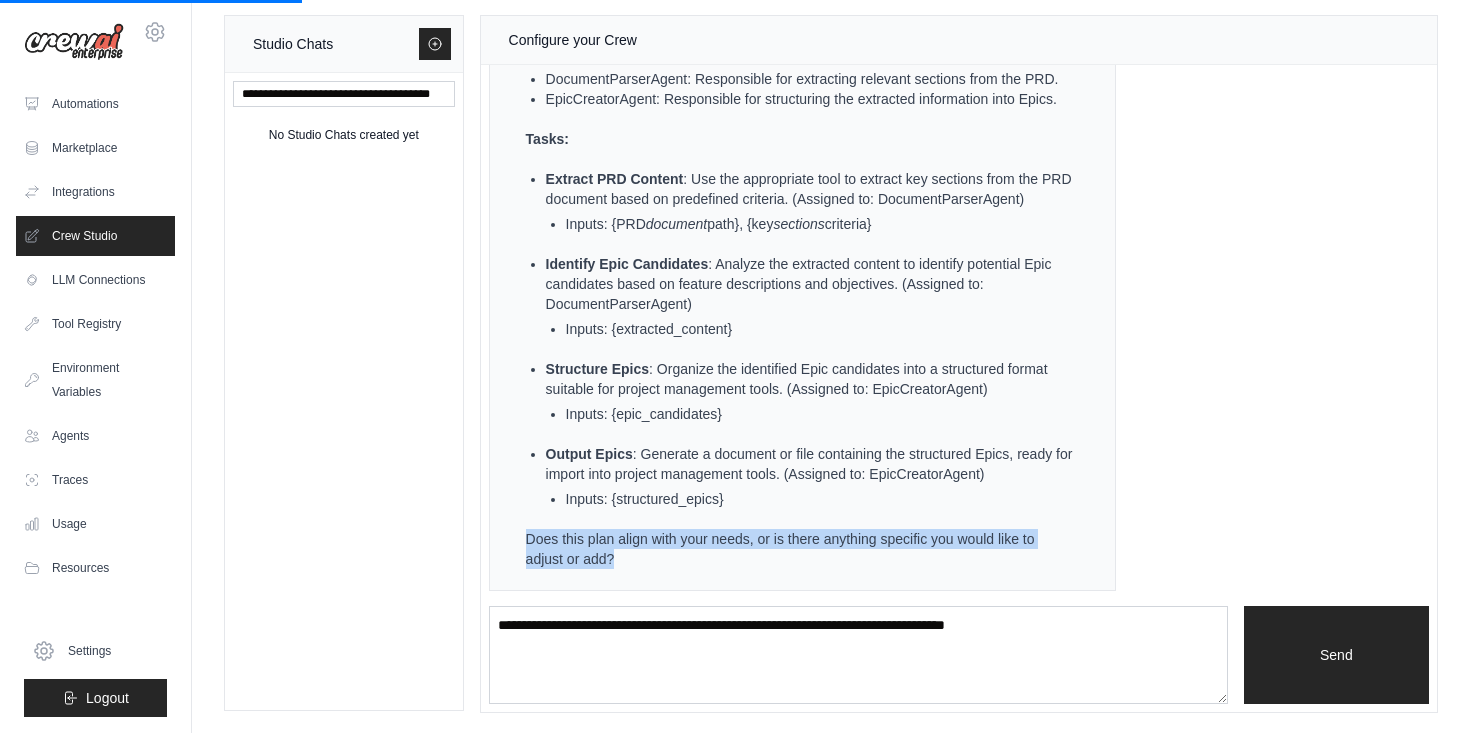 drag, startPoint x: 528, startPoint y: 542, endPoint x: 649, endPoint y: 554, distance: 121.59358 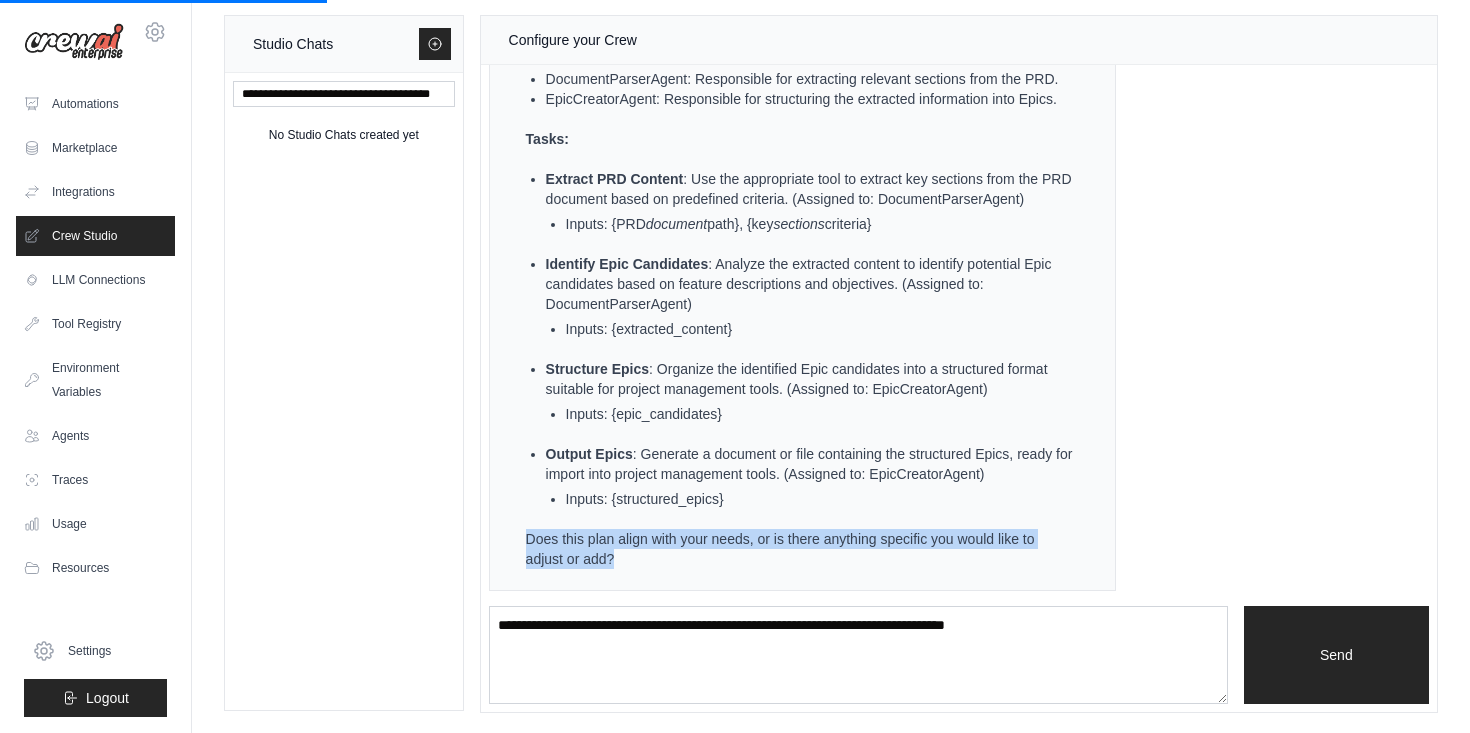 click on "Does this plan align with your needs, or is there anything specific you would like to adjust or add?" at bounding box center [800, 549] 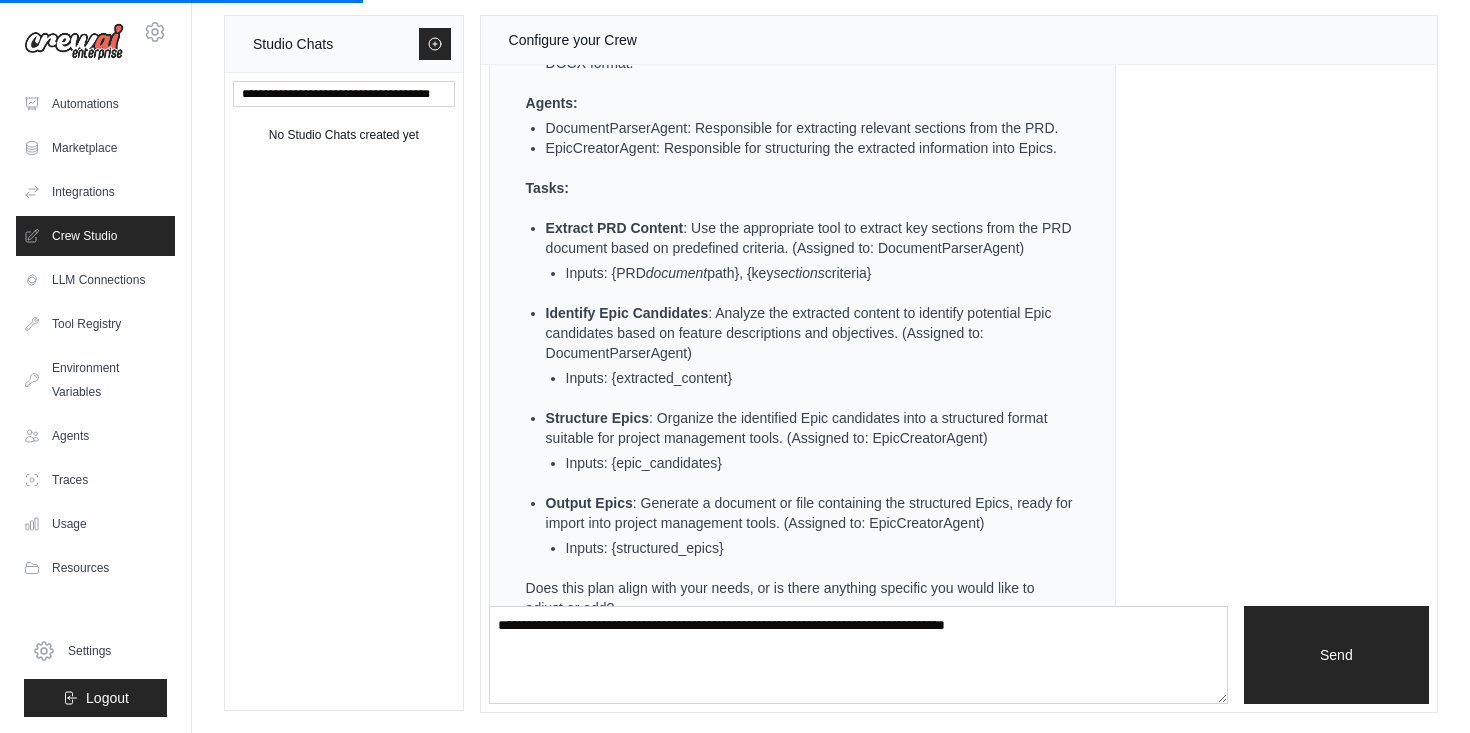 scroll, scrollTop: 750, scrollLeft: 0, axis: vertical 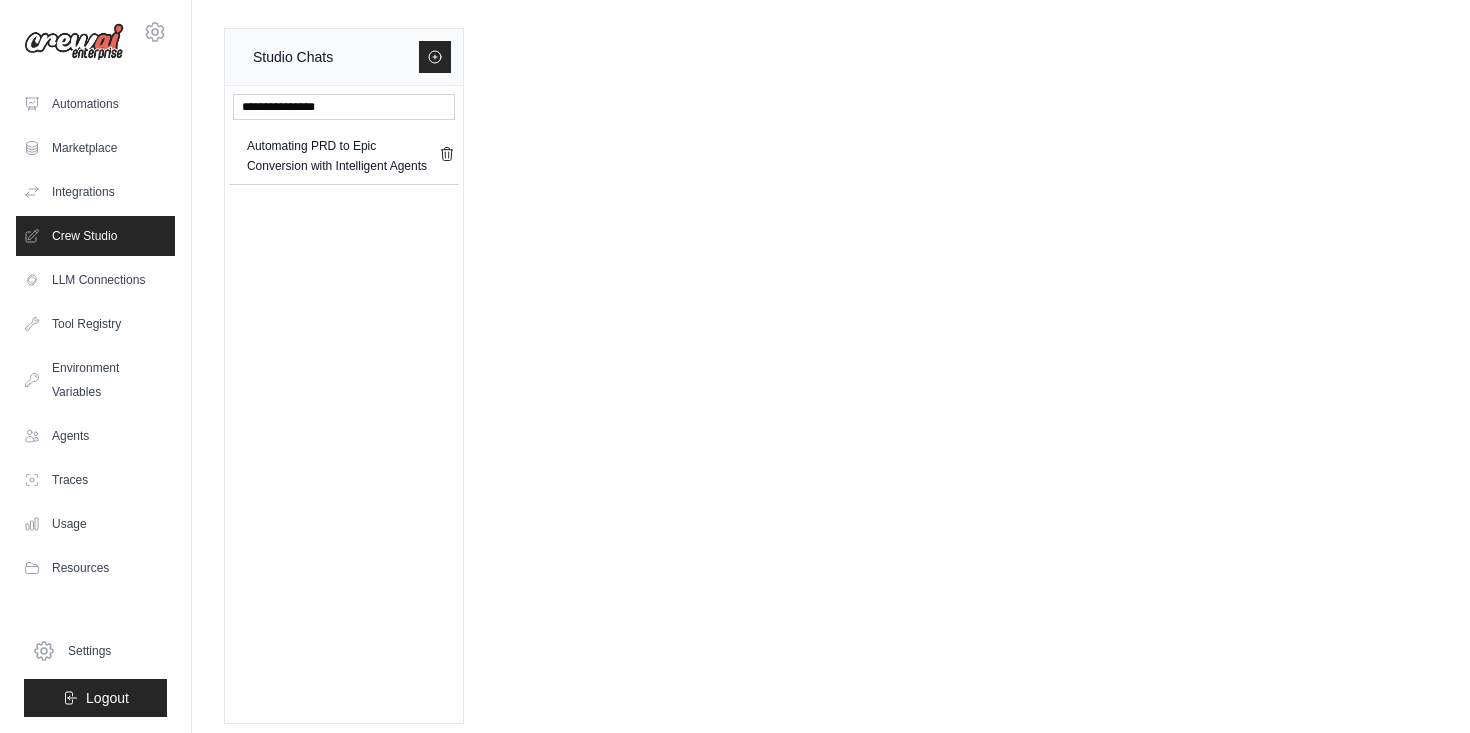 click on "Crew Studio" at bounding box center (95, 236) 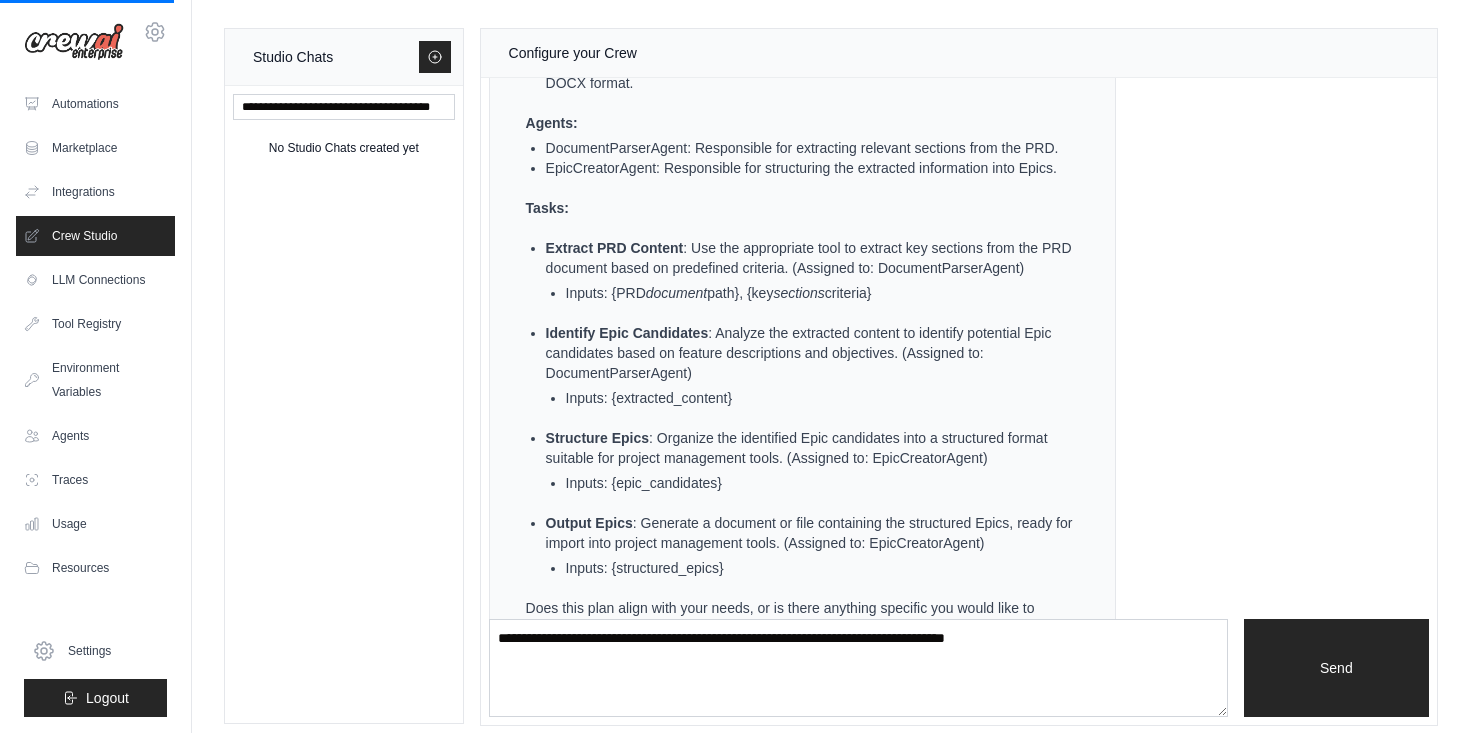 scroll, scrollTop: 805, scrollLeft: 0, axis: vertical 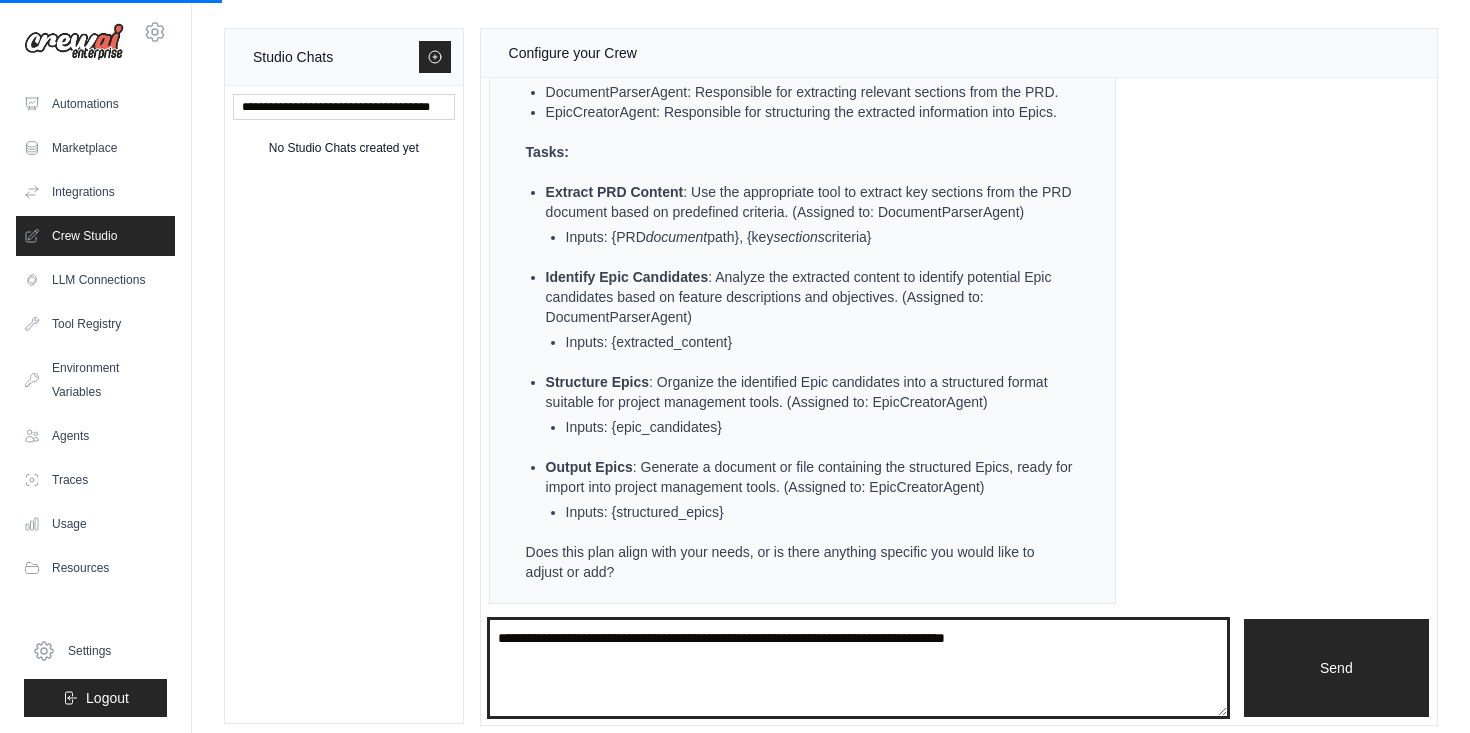 click at bounding box center [858, 668] 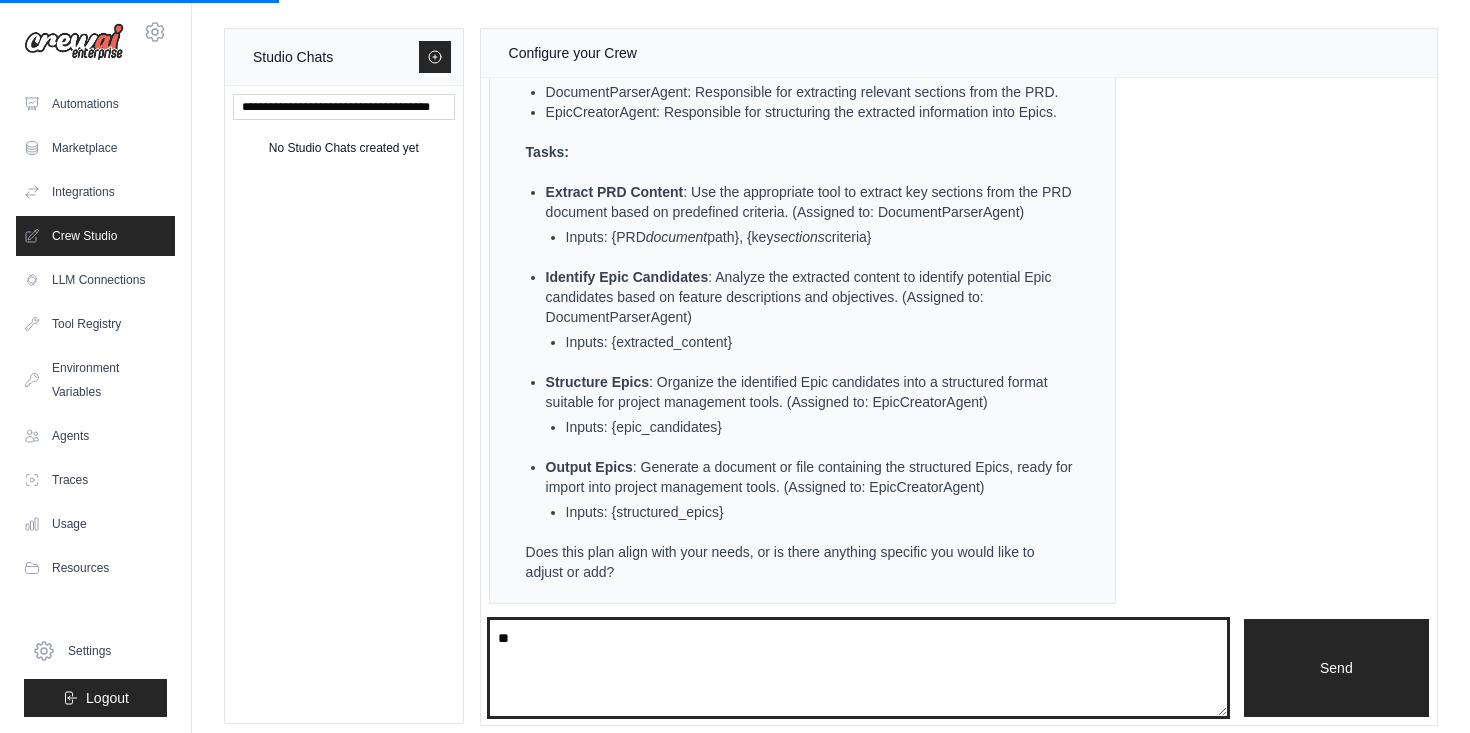 type on "***" 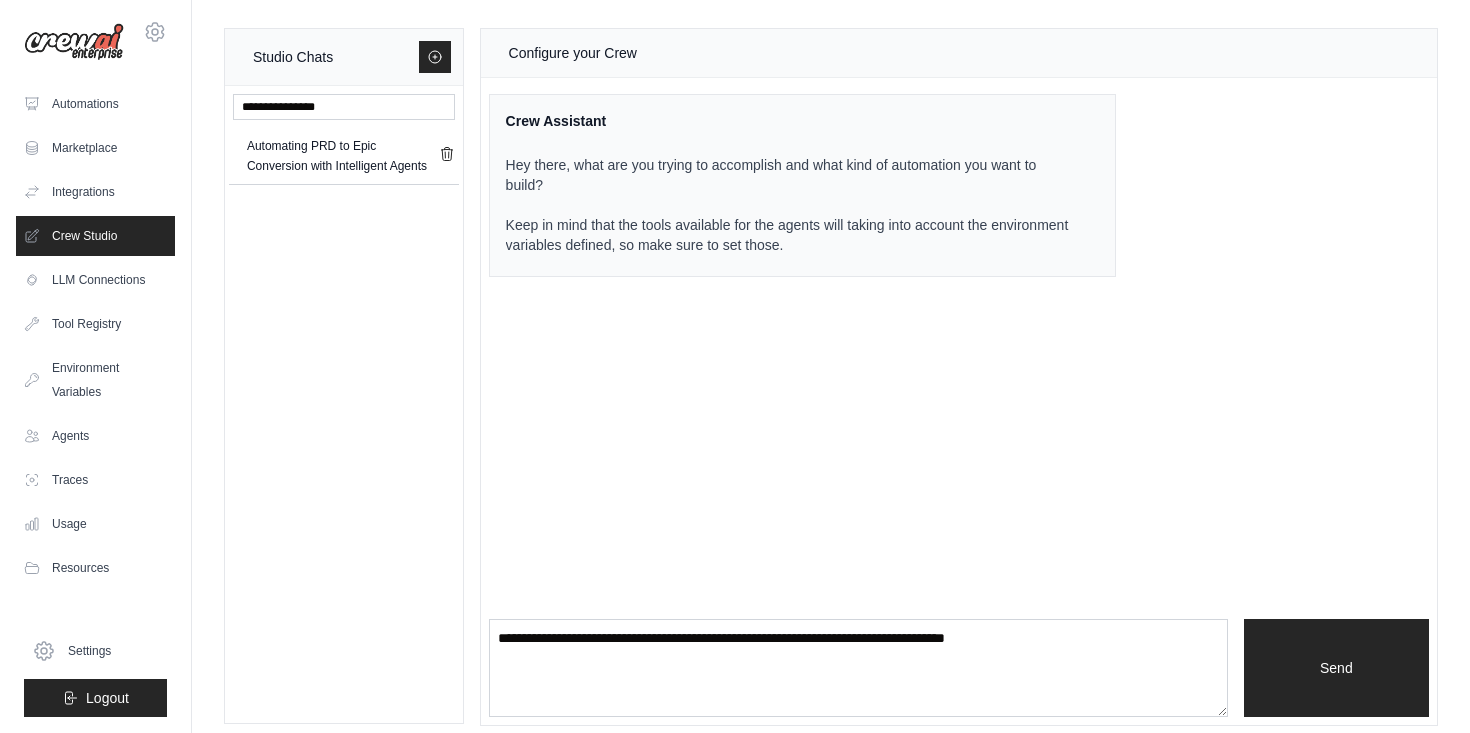 scroll, scrollTop: 13, scrollLeft: 0, axis: vertical 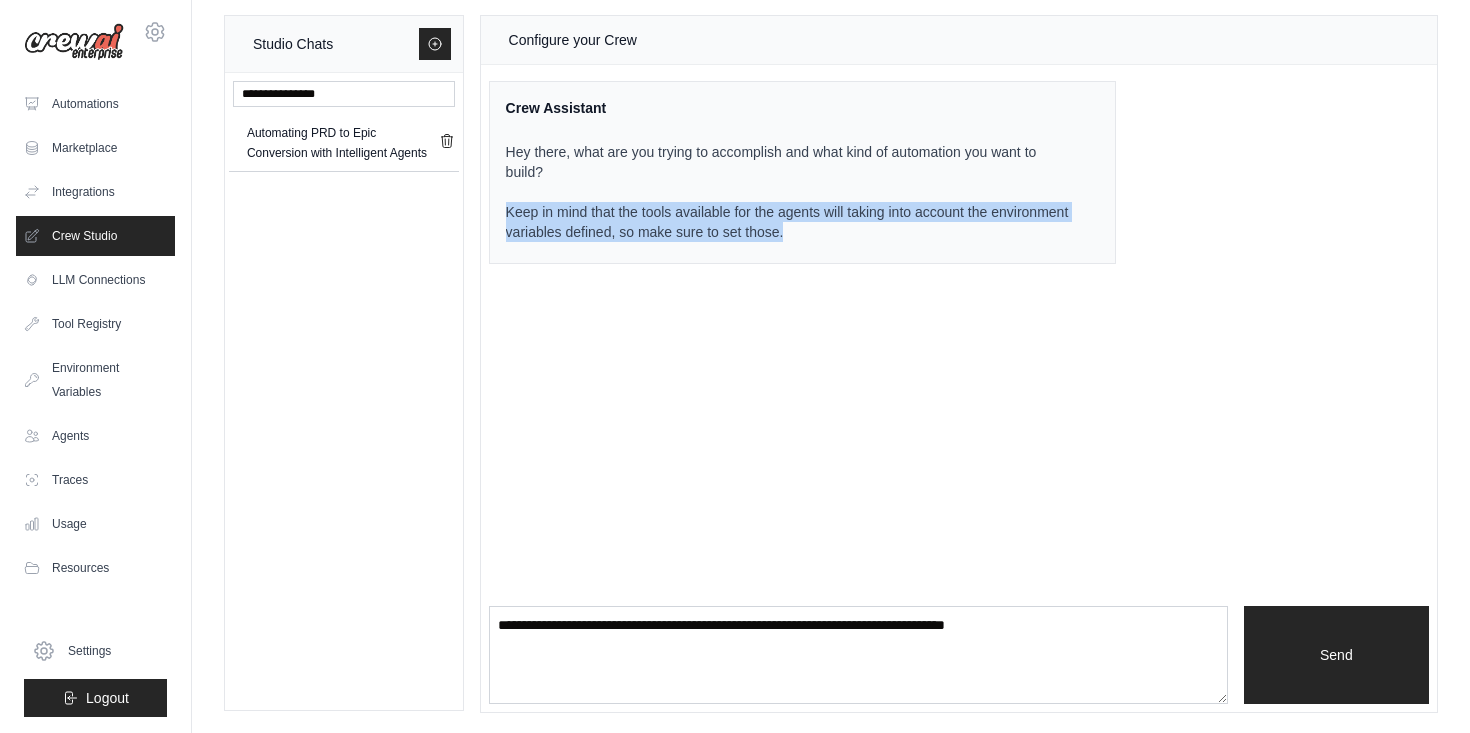 drag, startPoint x: 505, startPoint y: 214, endPoint x: 798, endPoint y: 267, distance: 297.75494 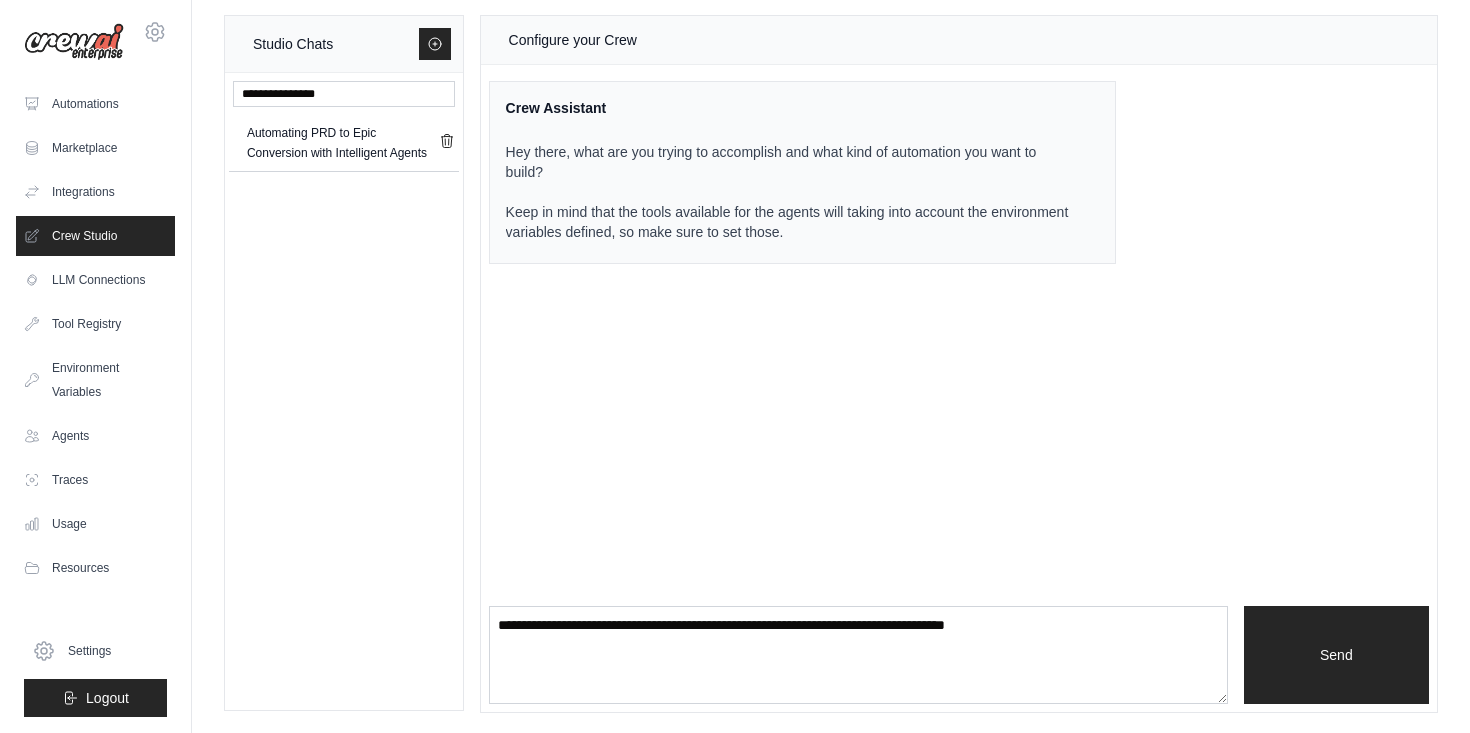 click on "Hey there, what are you trying to accomplish and what kind of automation you want to build? Keep in mind that the tools available for the agents will taking into account the environment variables defined, so make sure to set those." at bounding box center [790, 184] 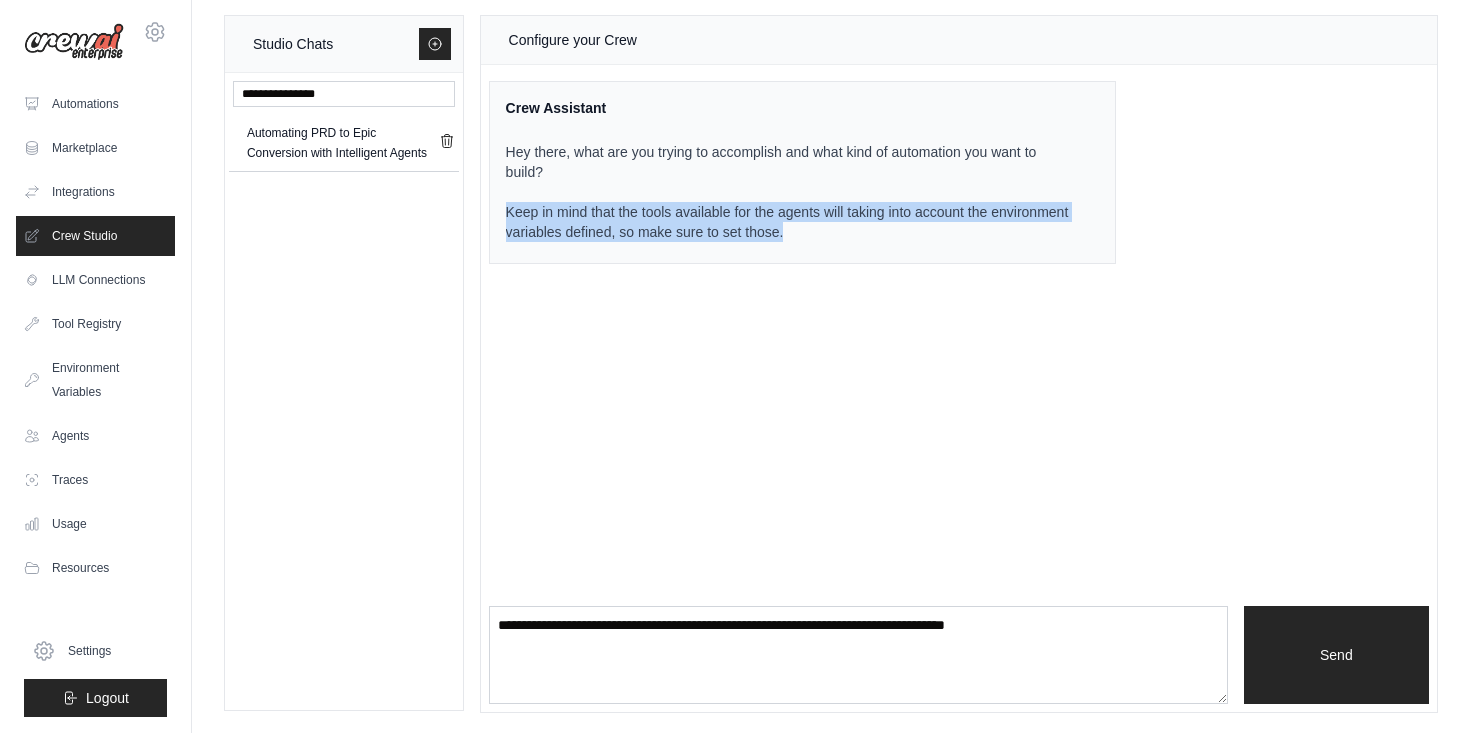 drag, startPoint x: 505, startPoint y: 212, endPoint x: 806, endPoint y: 245, distance: 302.80356 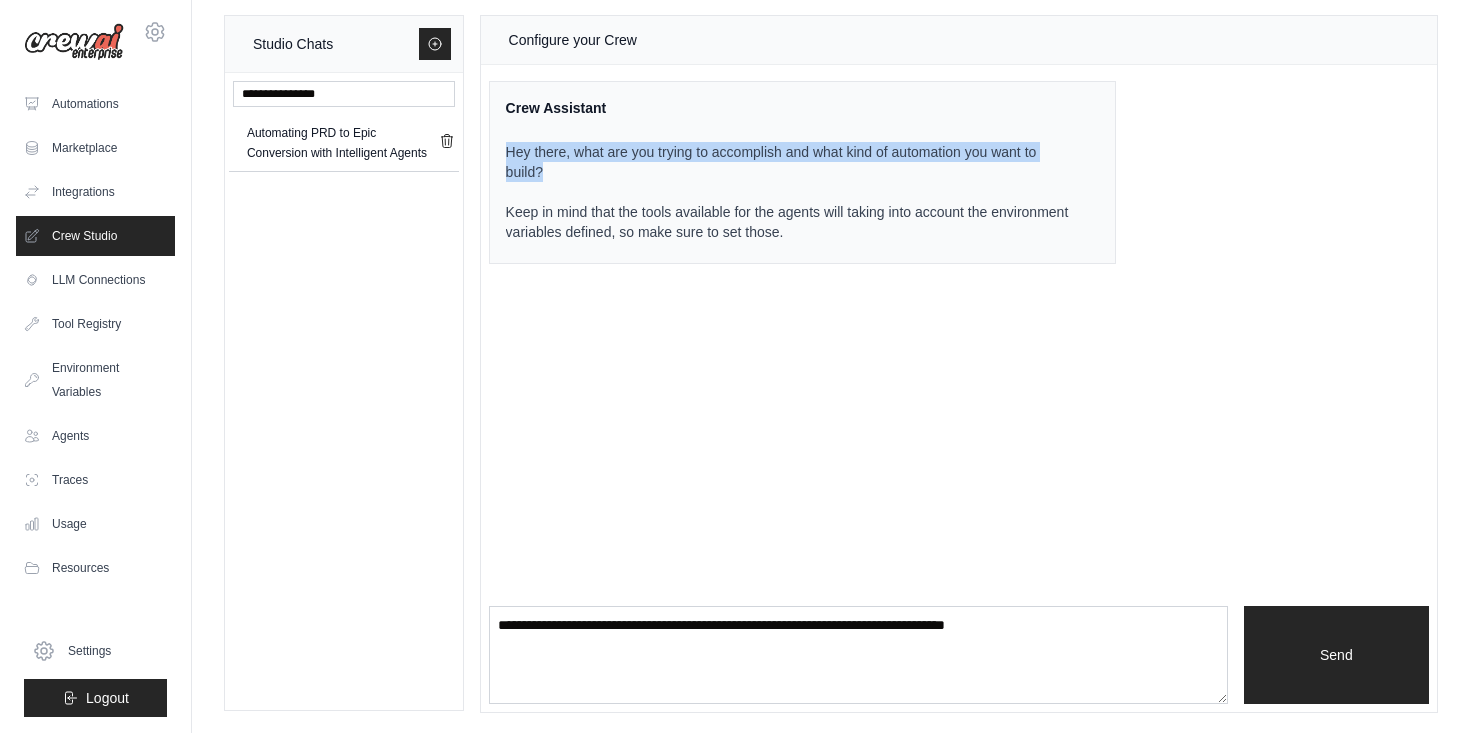 drag, startPoint x: 510, startPoint y: 148, endPoint x: 566, endPoint y: 181, distance: 65 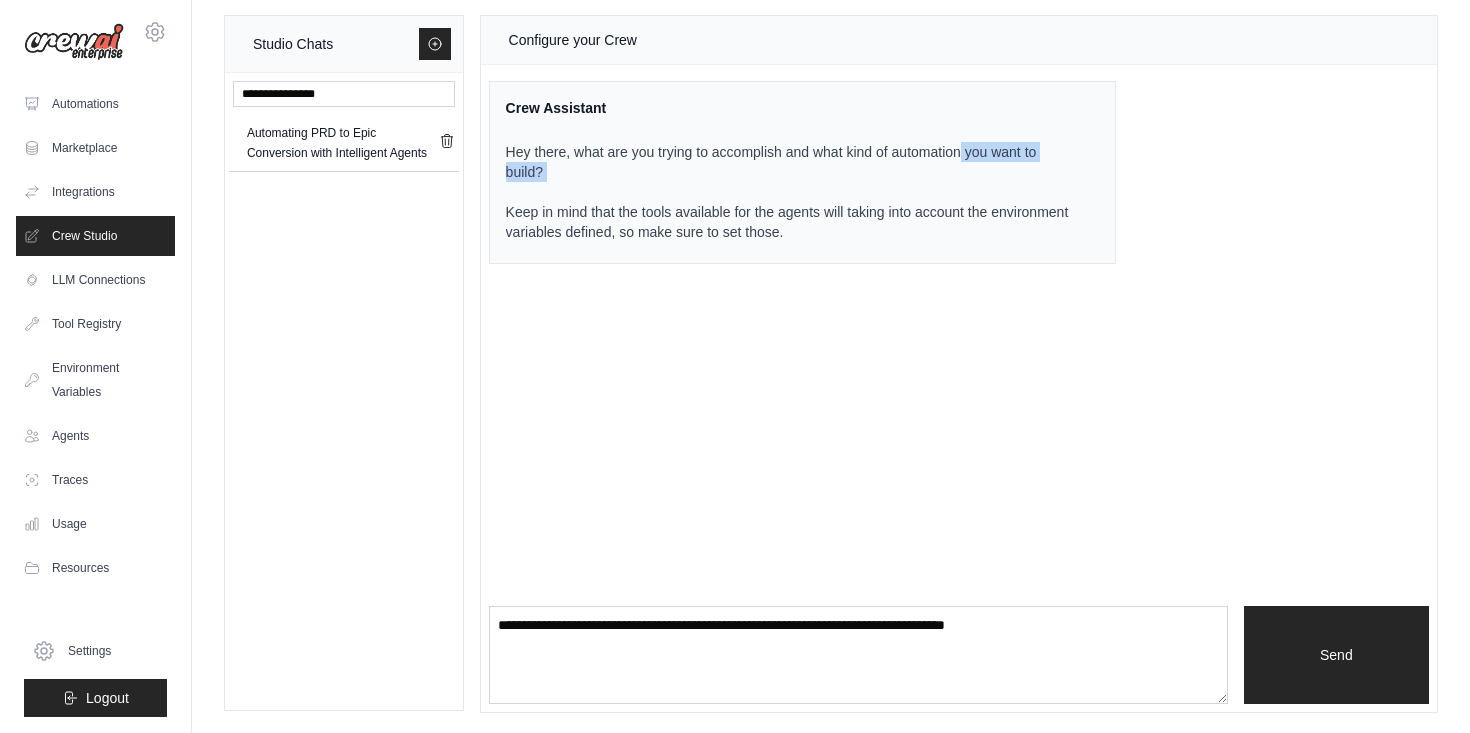 drag, startPoint x: 960, startPoint y: 152, endPoint x: 980, endPoint y: 185, distance: 38.587563 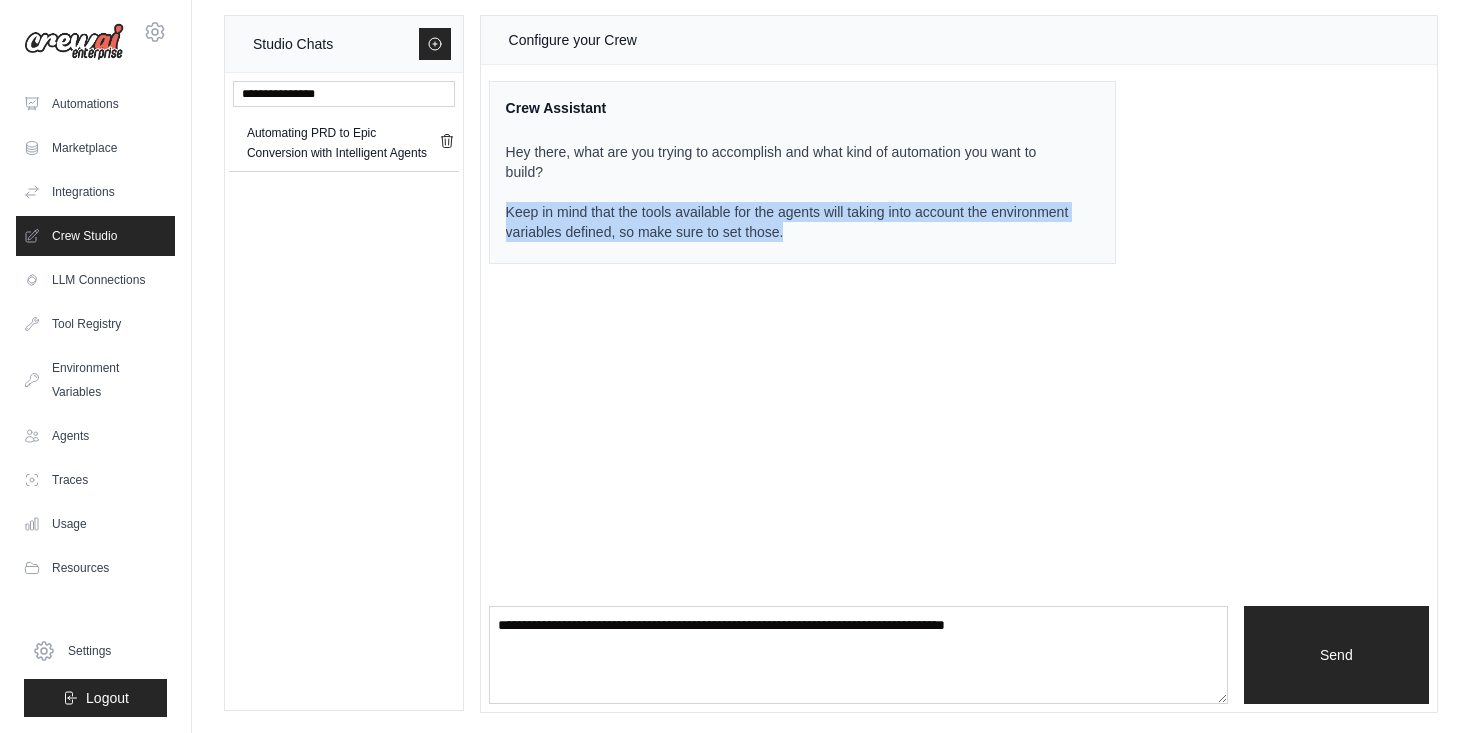 drag, startPoint x: 505, startPoint y: 212, endPoint x: 721, endPoint y: 301, distance: 233.6172 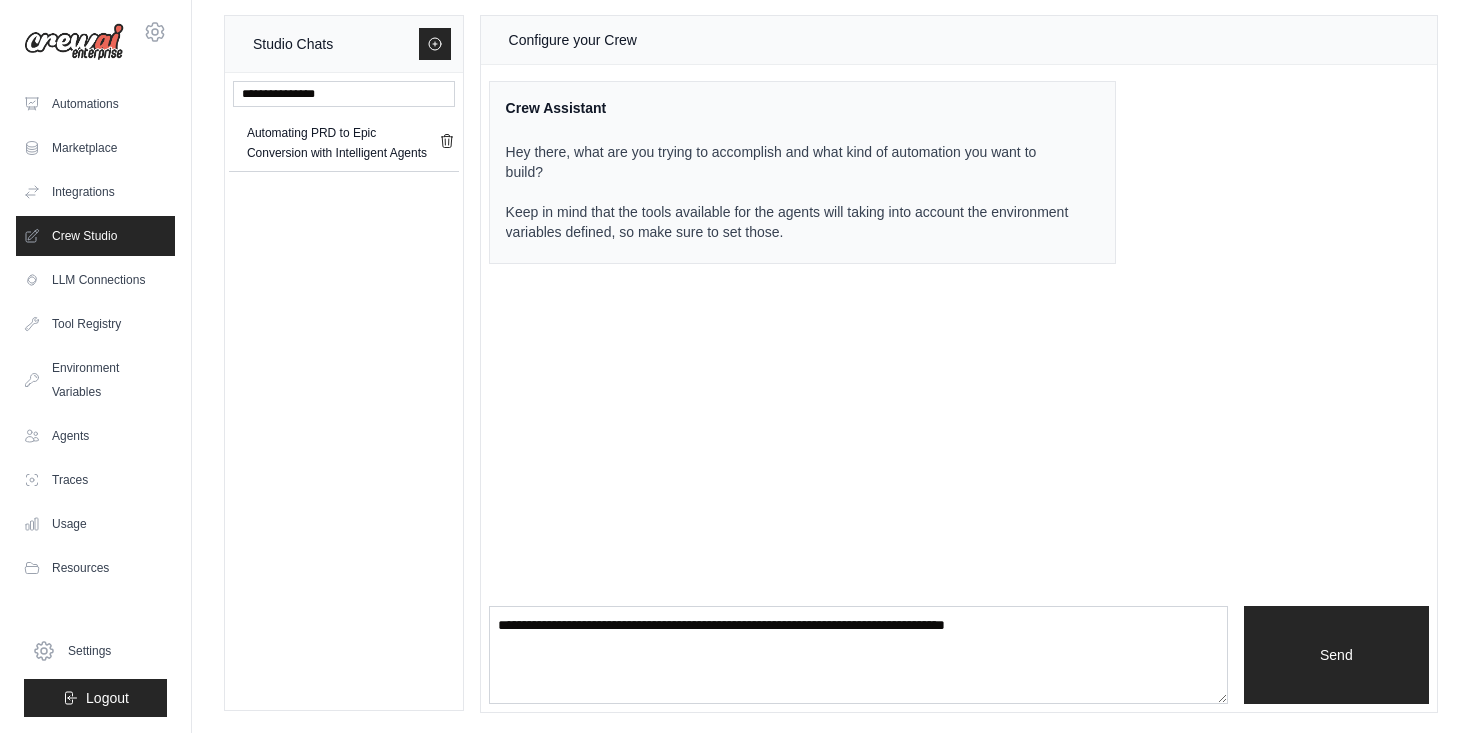 click on "Hey there, what are you trying to accomplish and what kind of automation you want to build? Keep in mind that the tools available for the agents will taking into account the environment variables defined, so make sure to set those." at bounding box center [790, 192] 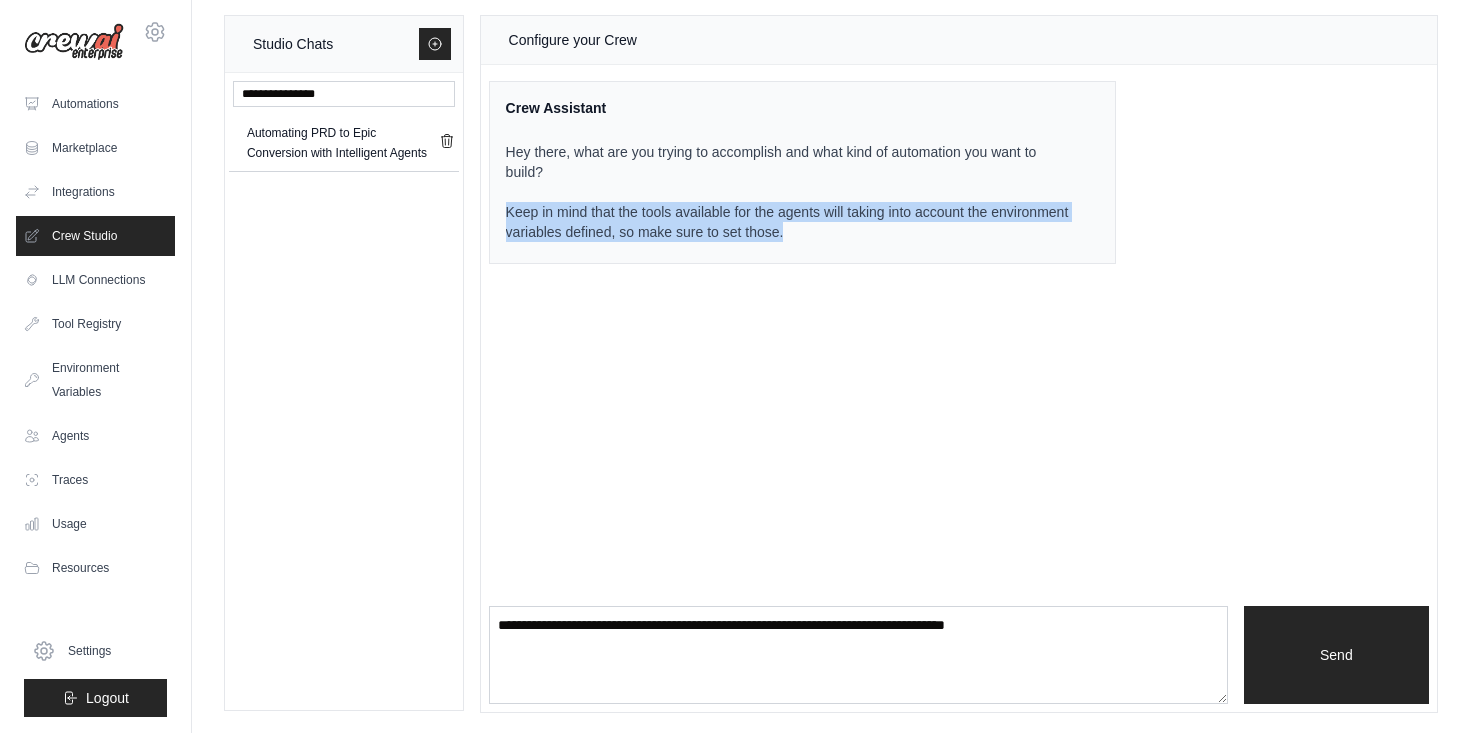 drag, startPoint x: 498, startPoint y: 211, endPoint x: 754, endPoint y: 252, distance: 259.26242 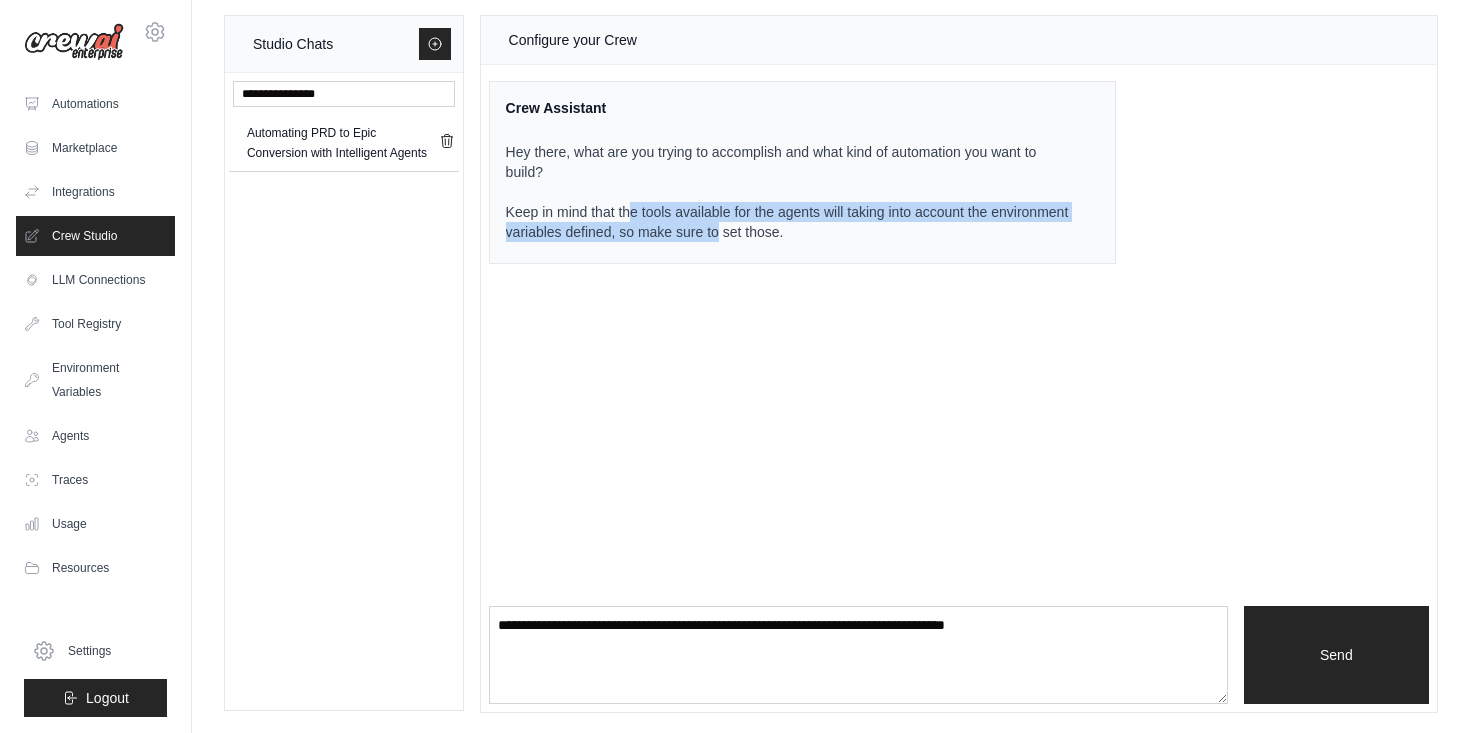 drag, startPoint x: 628, startPoint y: 207, endPoint x: 718, endPoint y: 233, distance: 93.680305 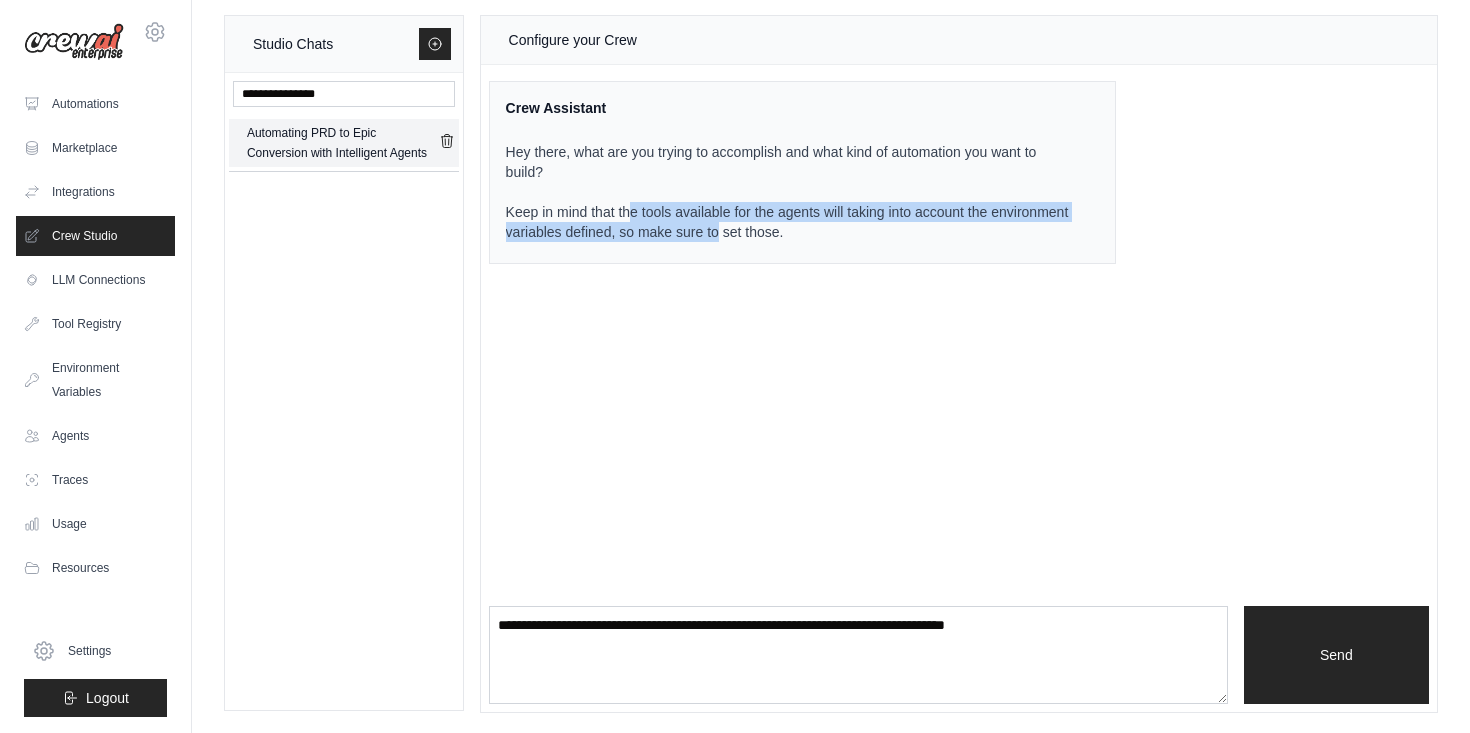 click on "Automating PRD to Epic Conversion with Intelligent Agents" at bounding box center (343, 143) 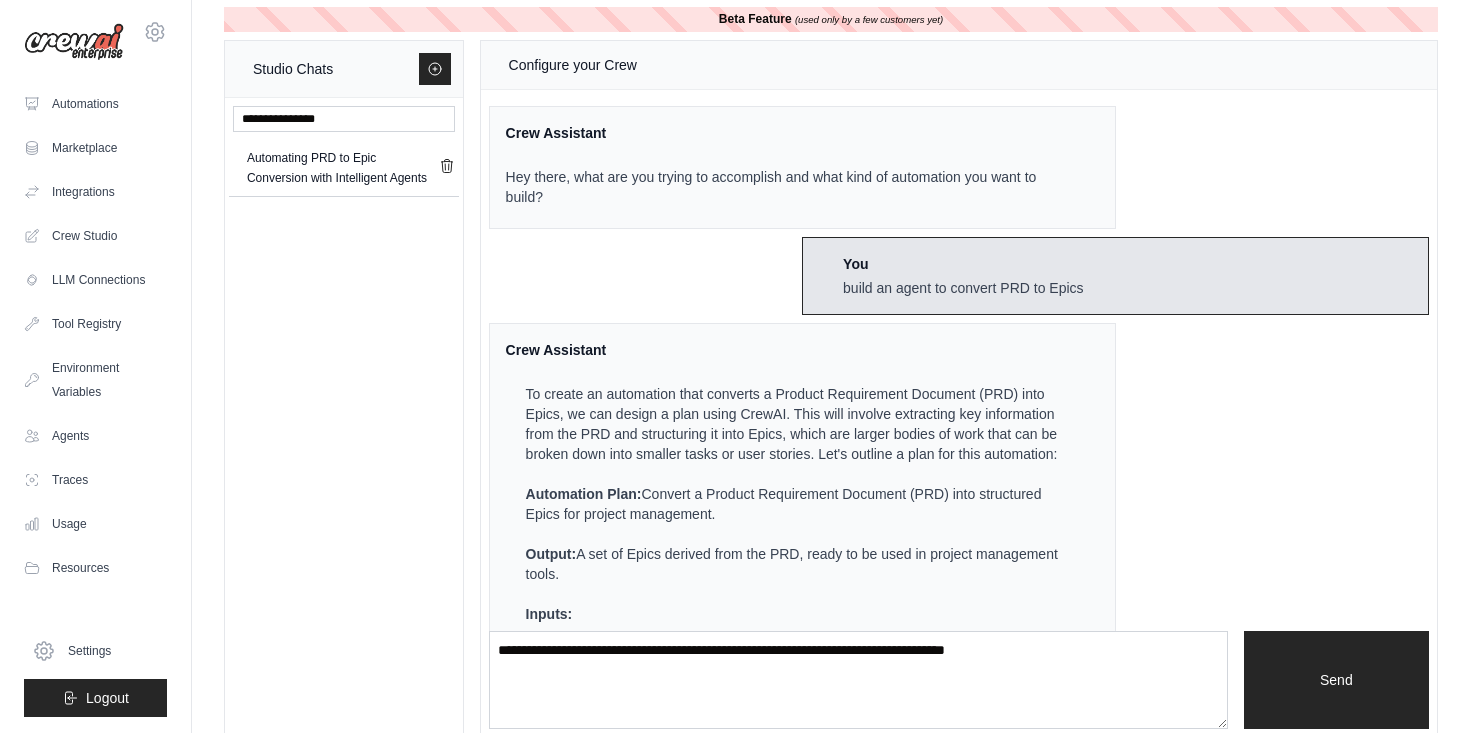 scroll, scrollTop: 0, scrollLeft: 0, axis: both 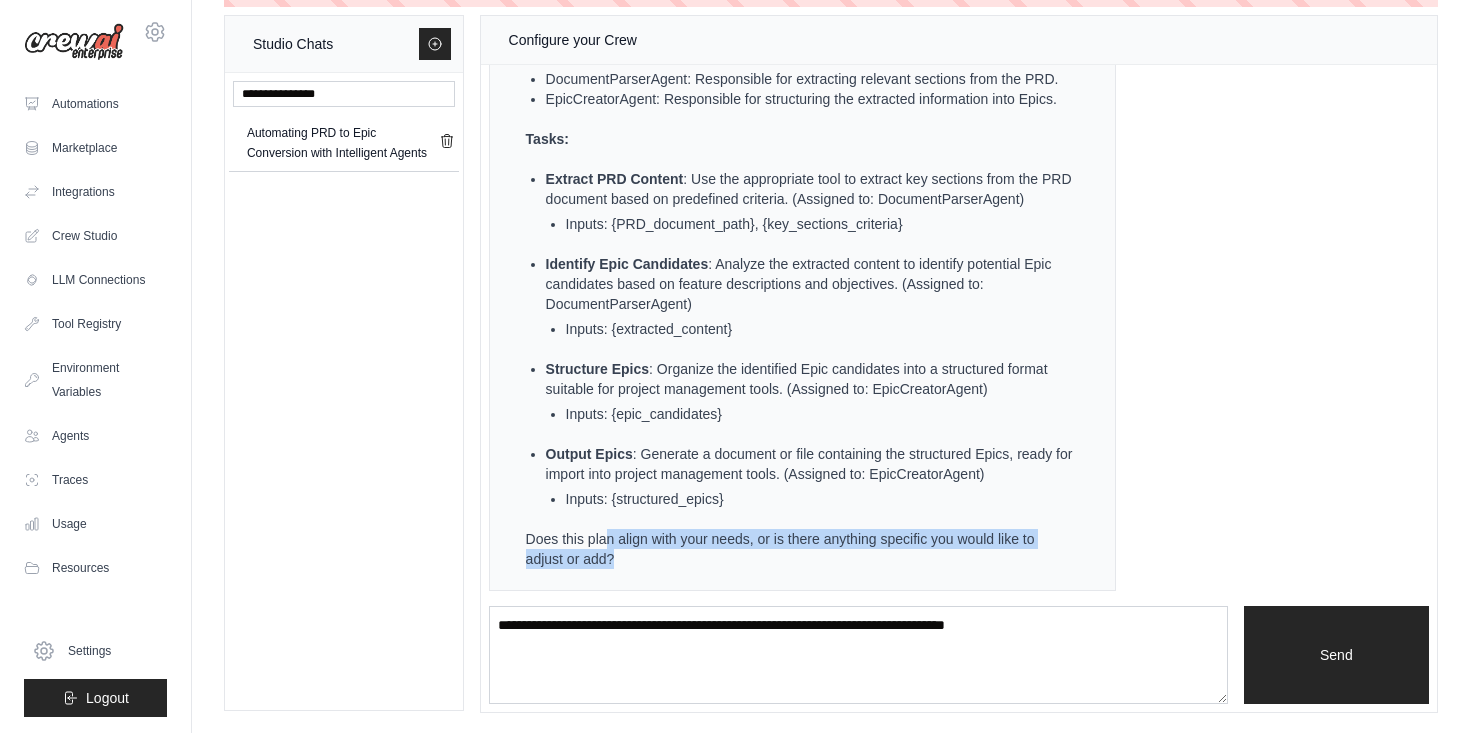 drag, startPoint x: 604, startPoint y: 542, endPoint x: 891, endPoint y: 626, distance: 299.04013 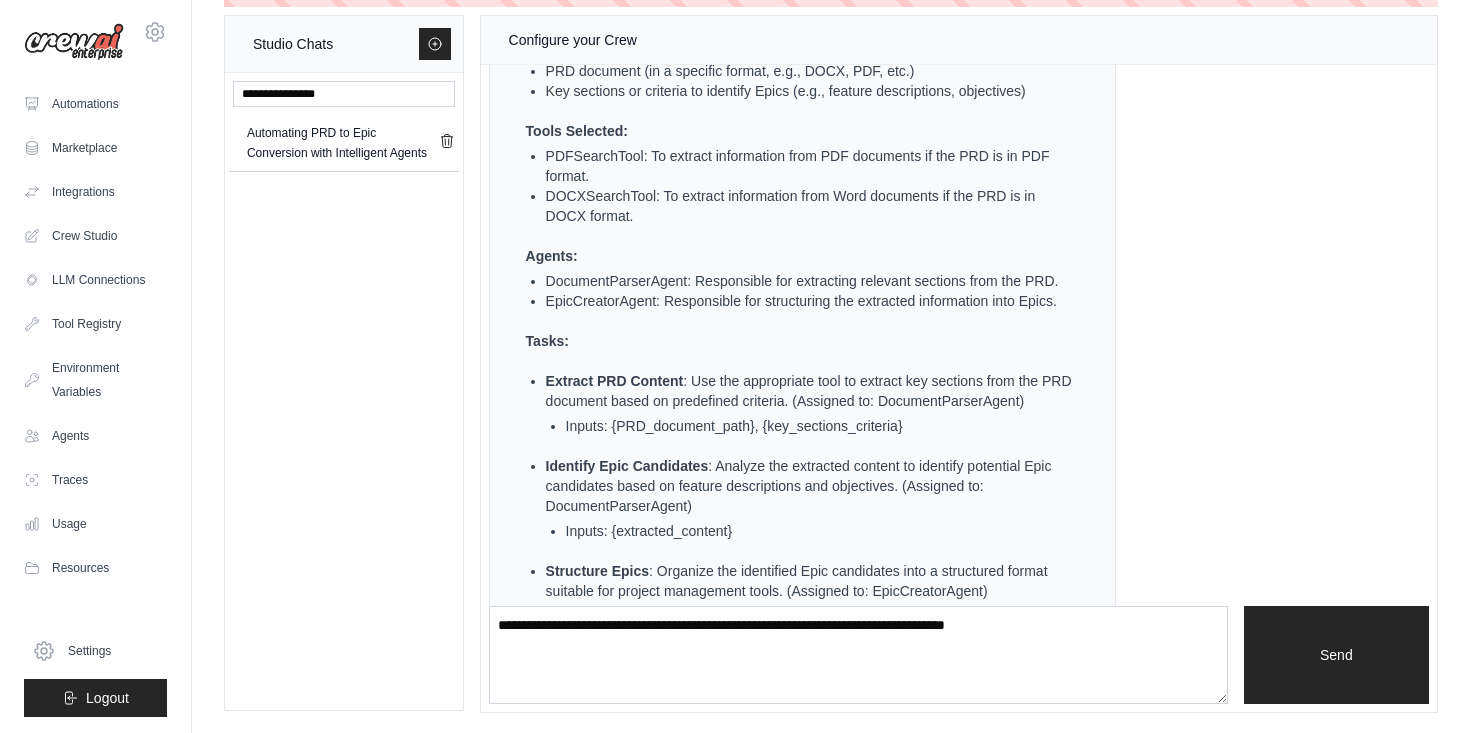scroll, scrollTop: 745, scrollLeft: 0, axis: vertical 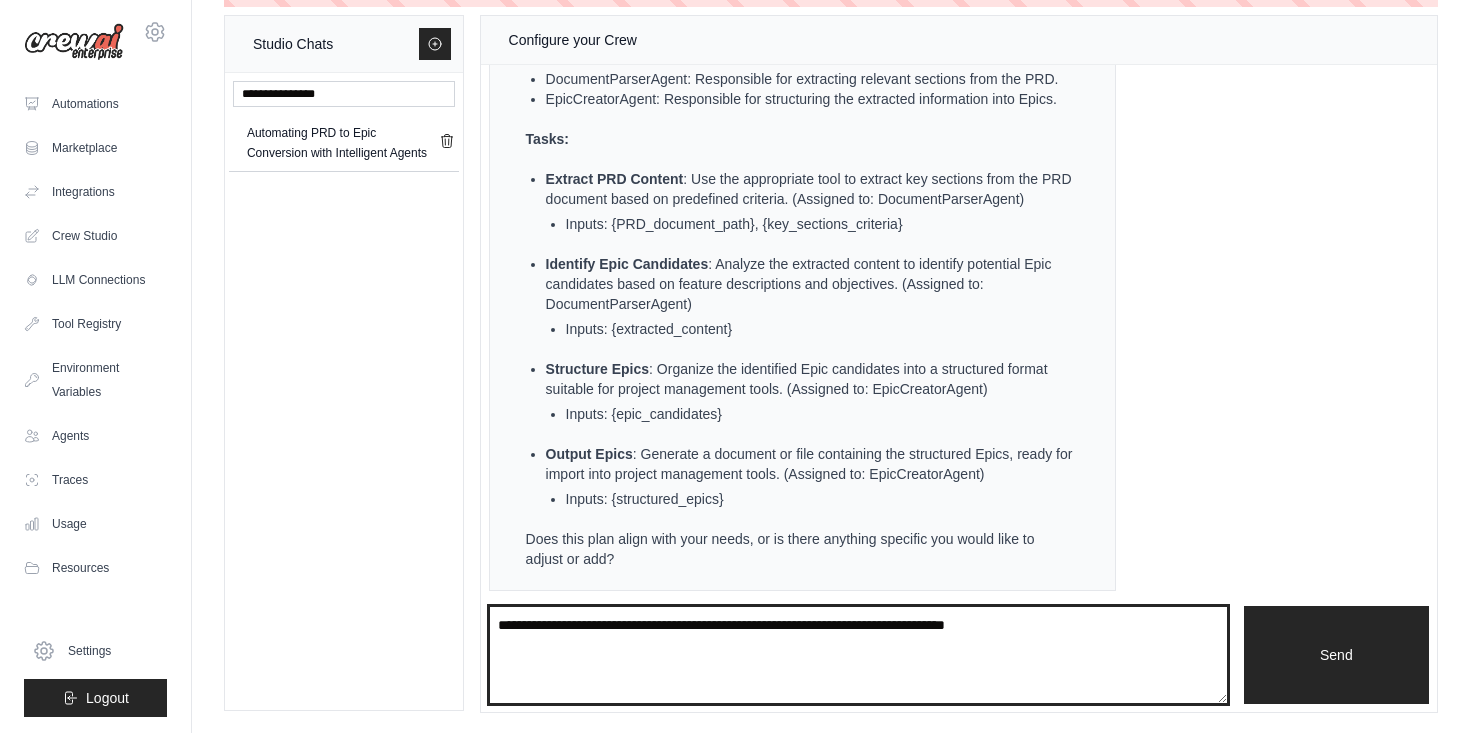 click at bounding box center (858, 655) 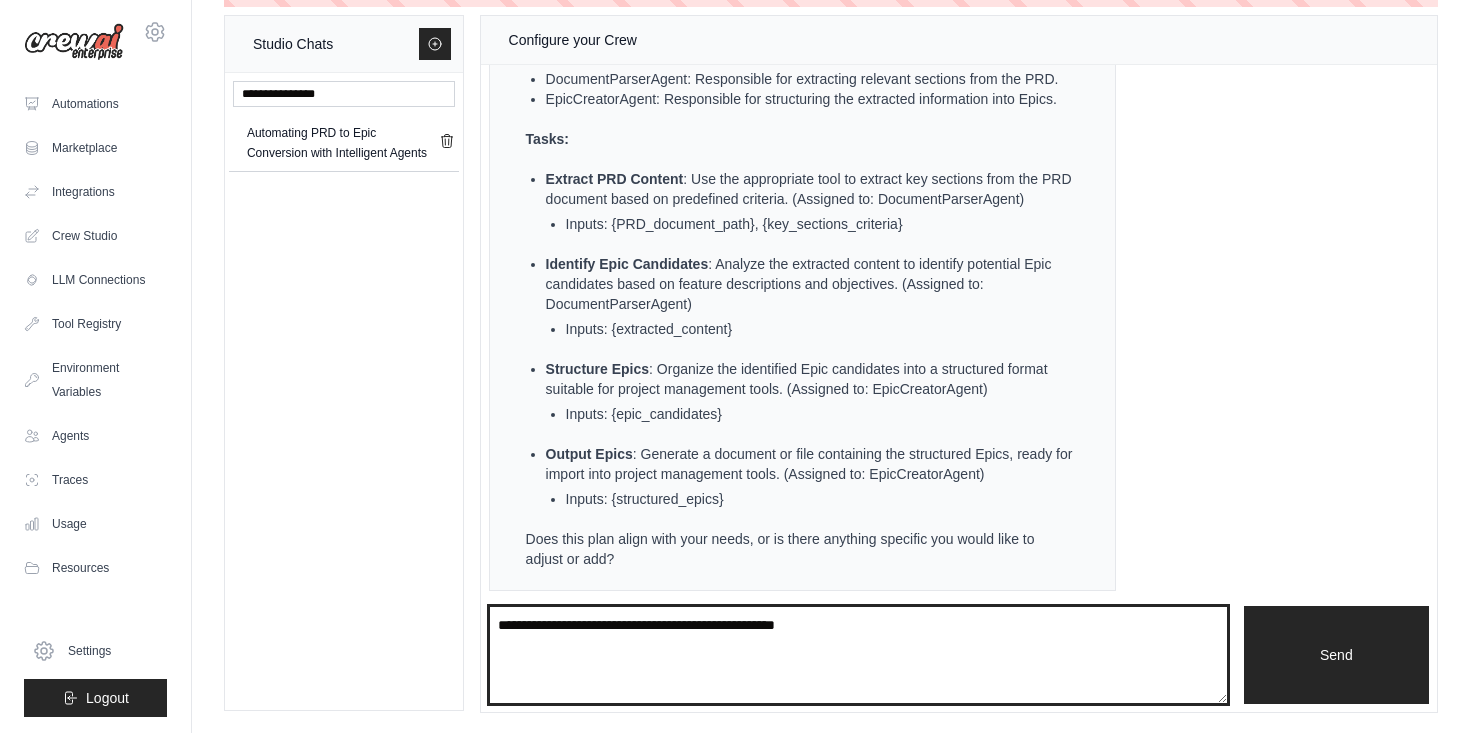 type on "**********" 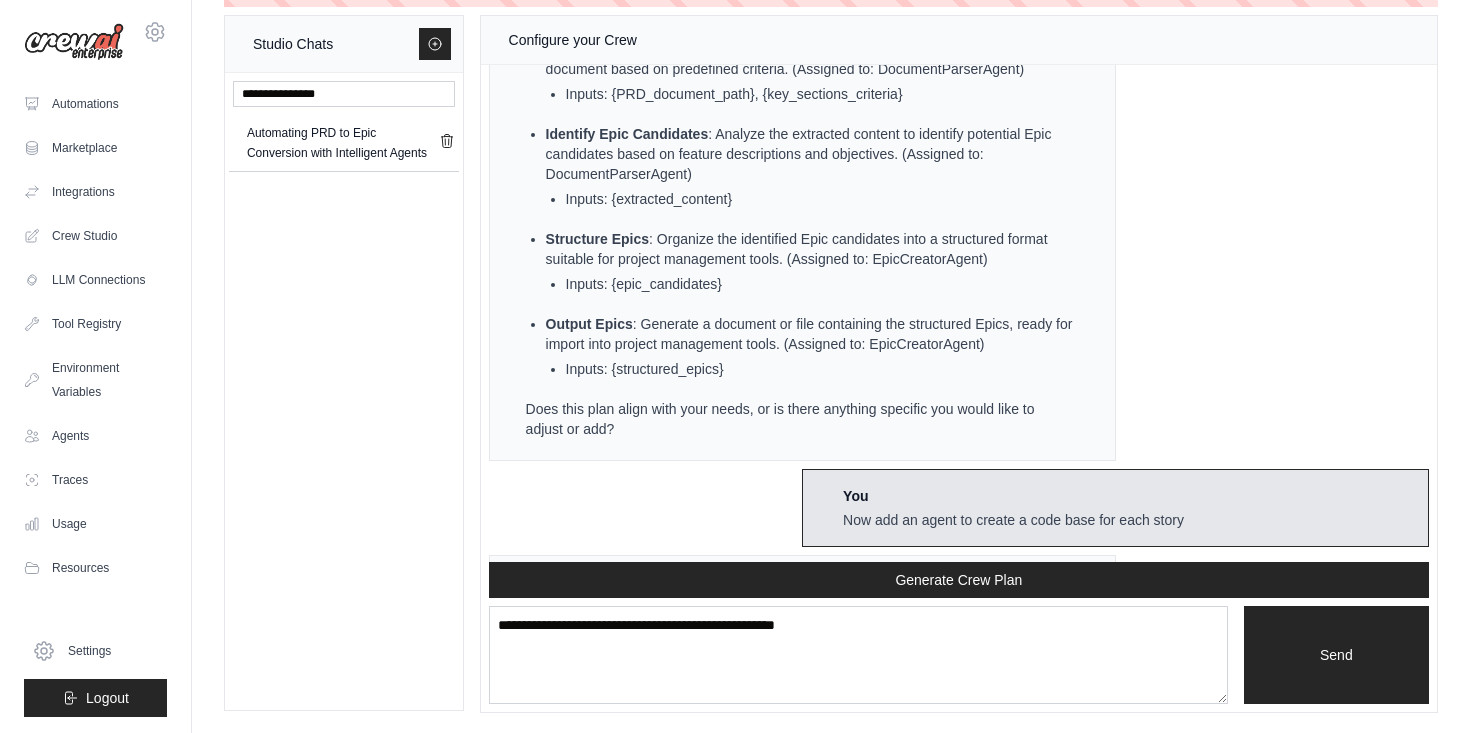 scroll, scrollTop: 2126, scrollLeft: 0, axis: vertical 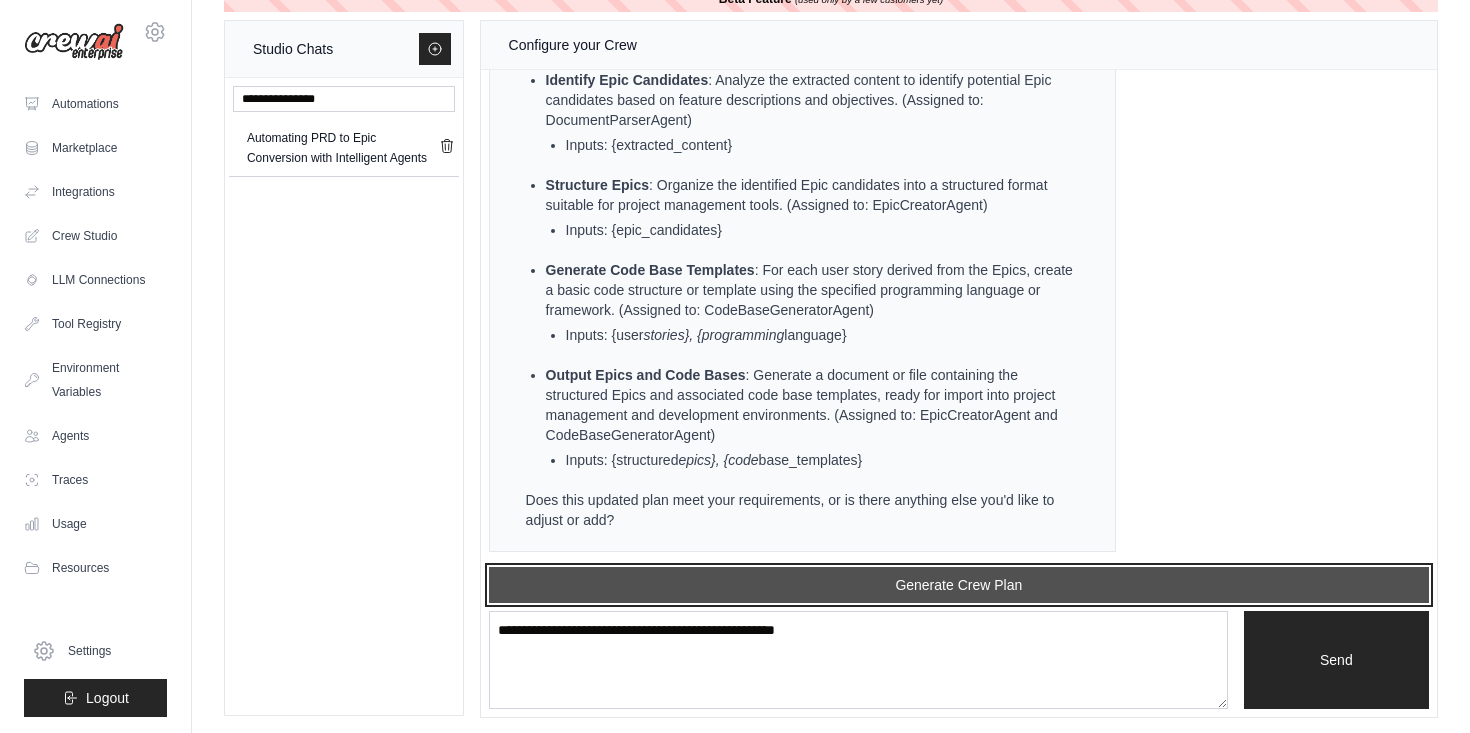 click on "Generate Crew Plan" at bounding box center (959, 585) 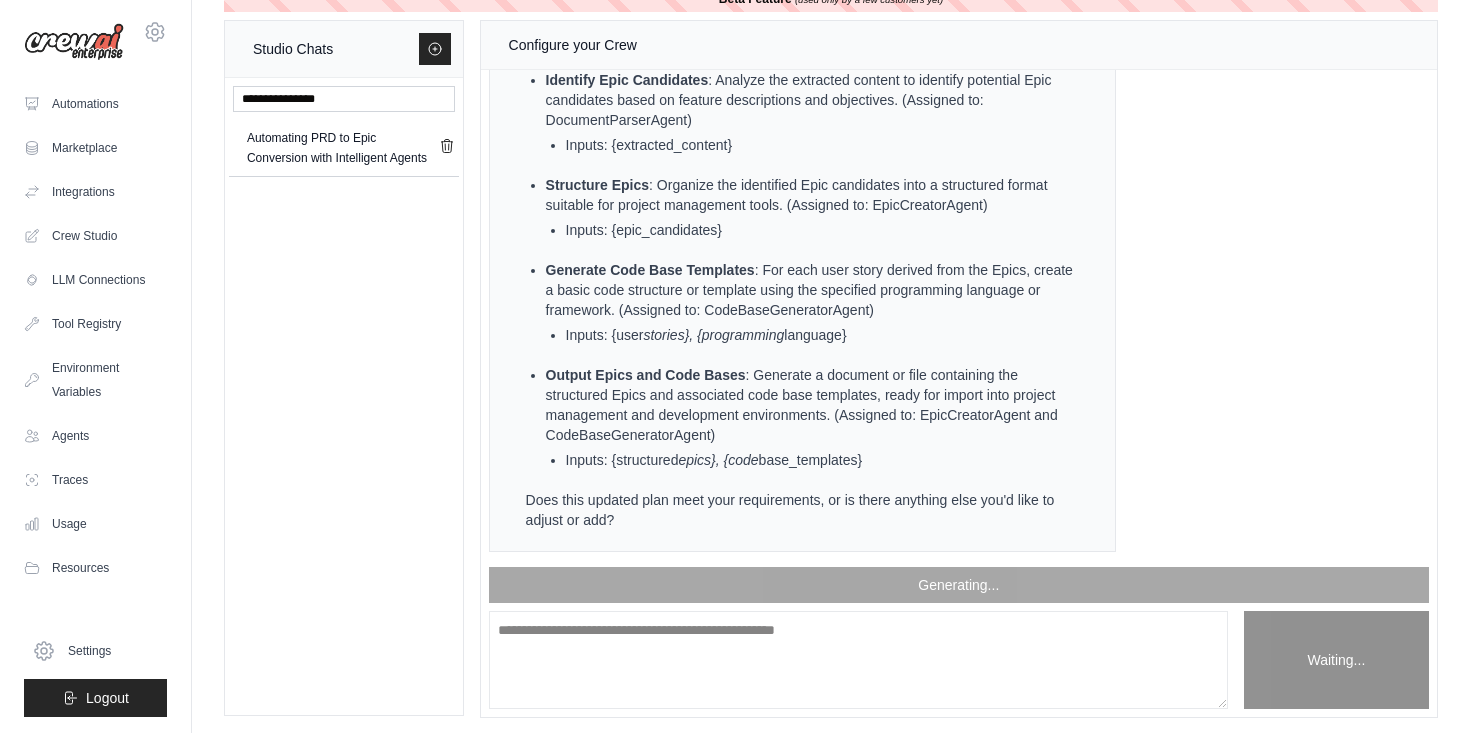 scroll, scrollTop: 3093, scrollLeft: 0, axis: vertical 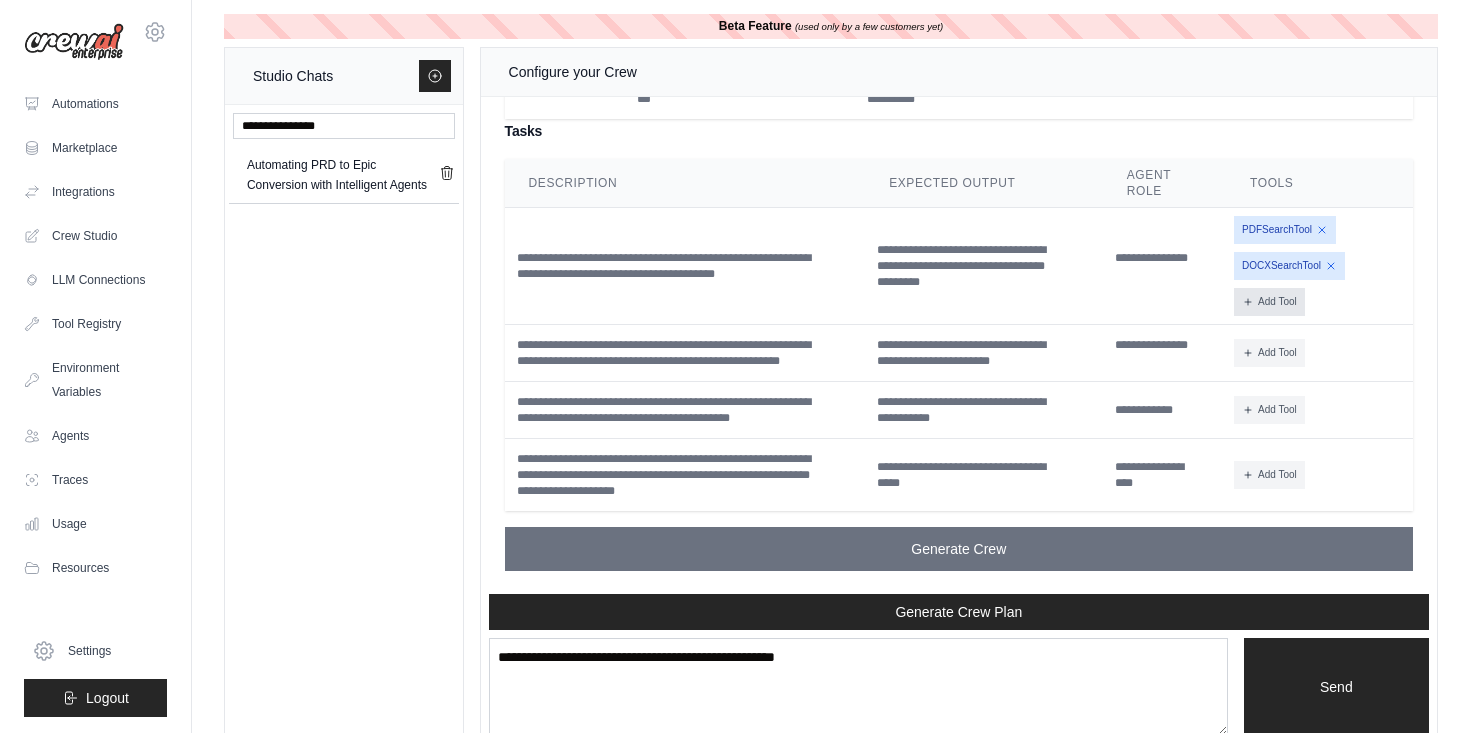 click on "Add Tool" at bounding box center [1269, 302] 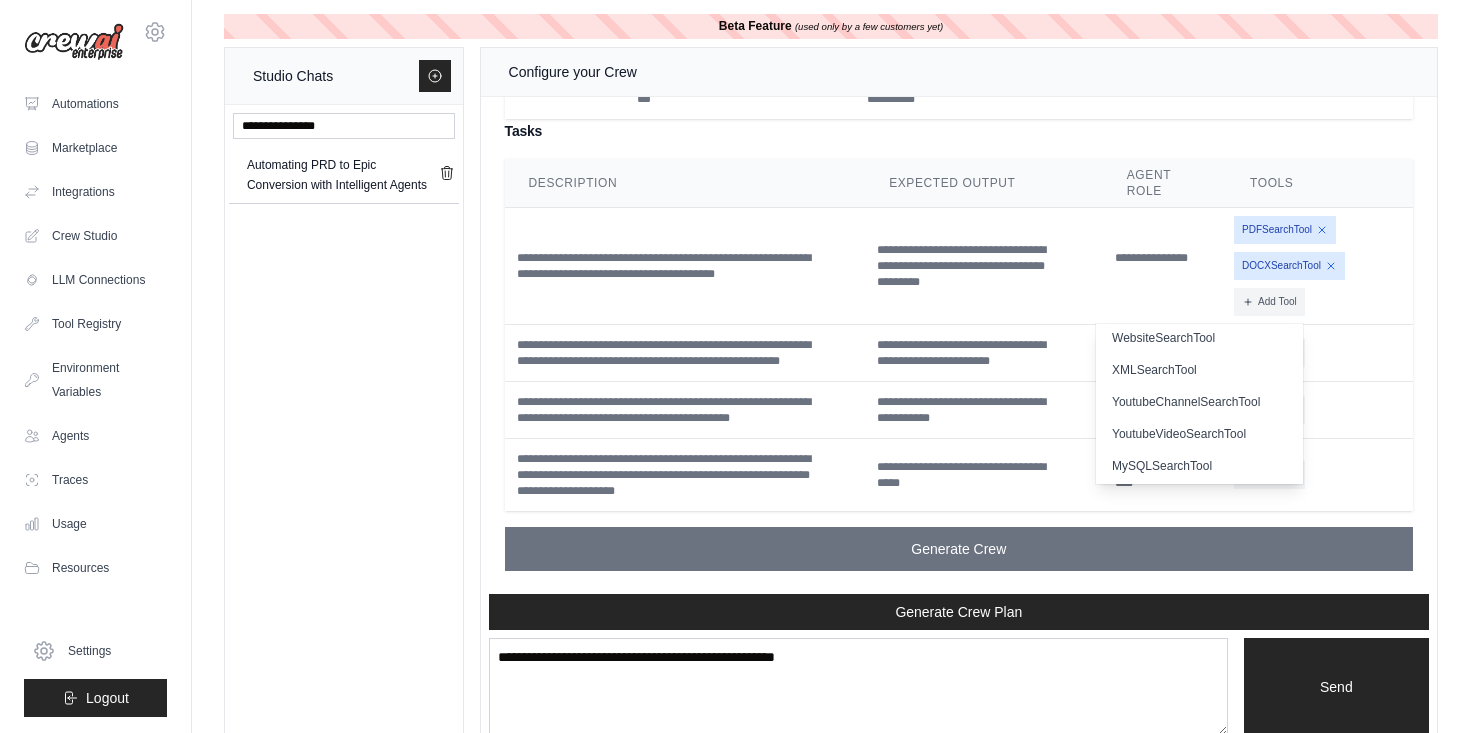 scroll, scrollTop: 616, scrollLeft: 0, axis: vertical 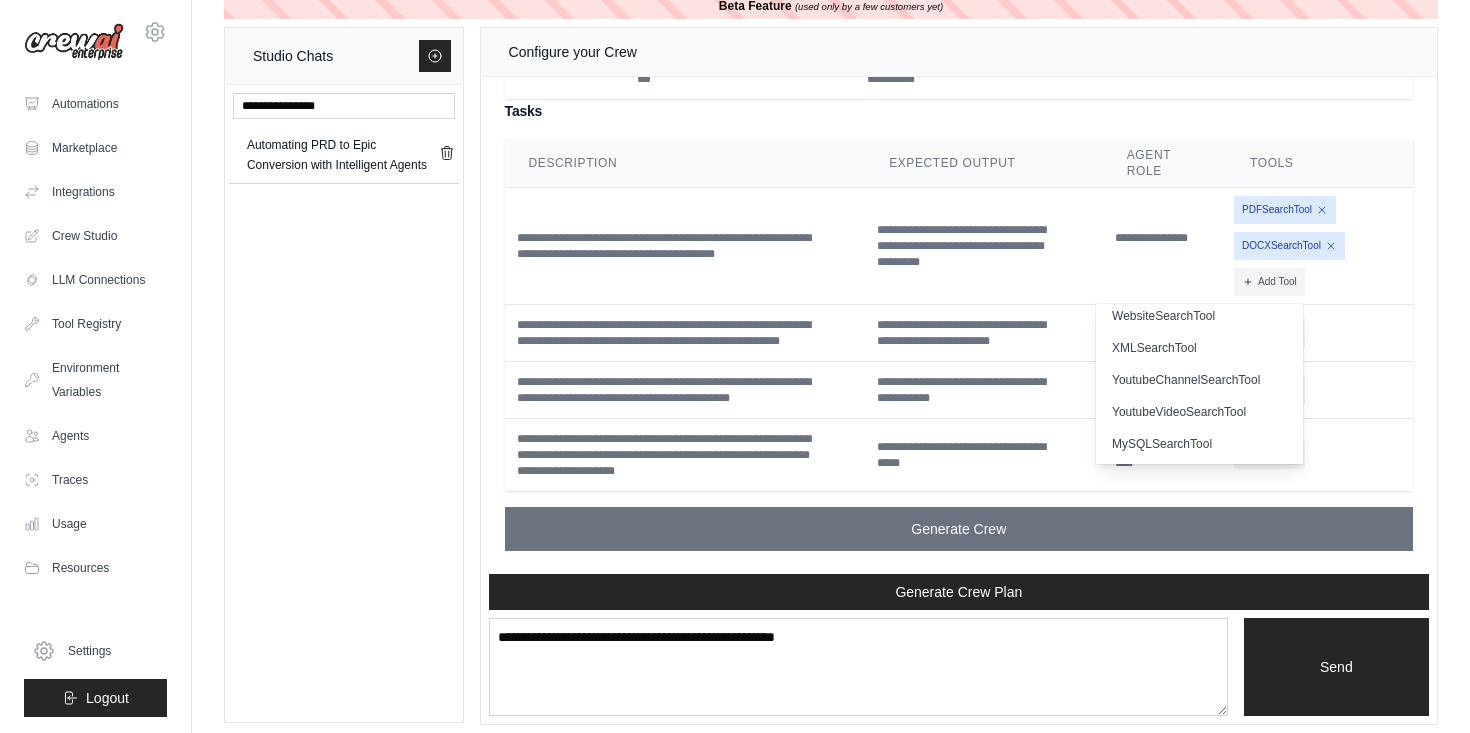 click on "Add Tool
CodeDocsSearchTool
CSVSearchTool
DallETool
DirectoryReadTool" at bounding box center [1319, 333] 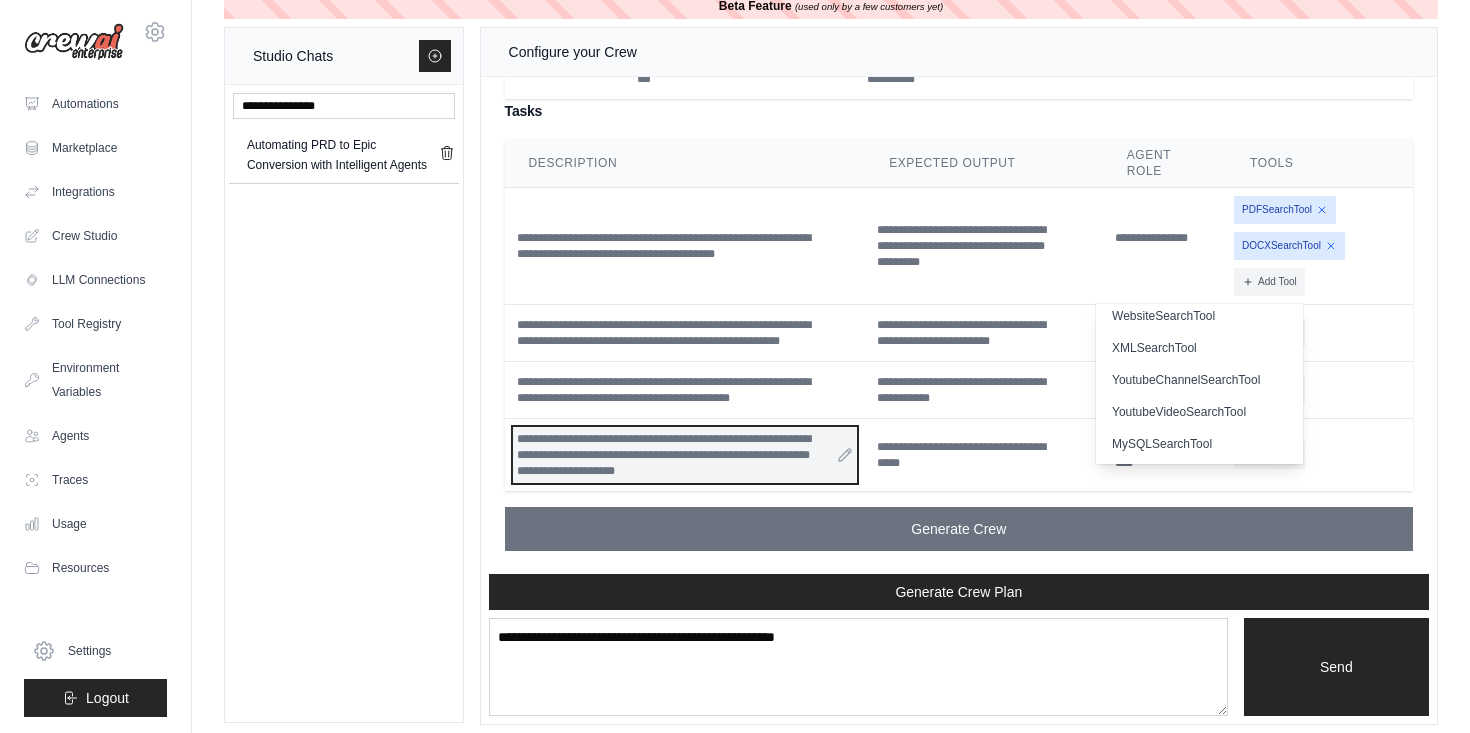 click on "**********" at bounding box center (685, 455) 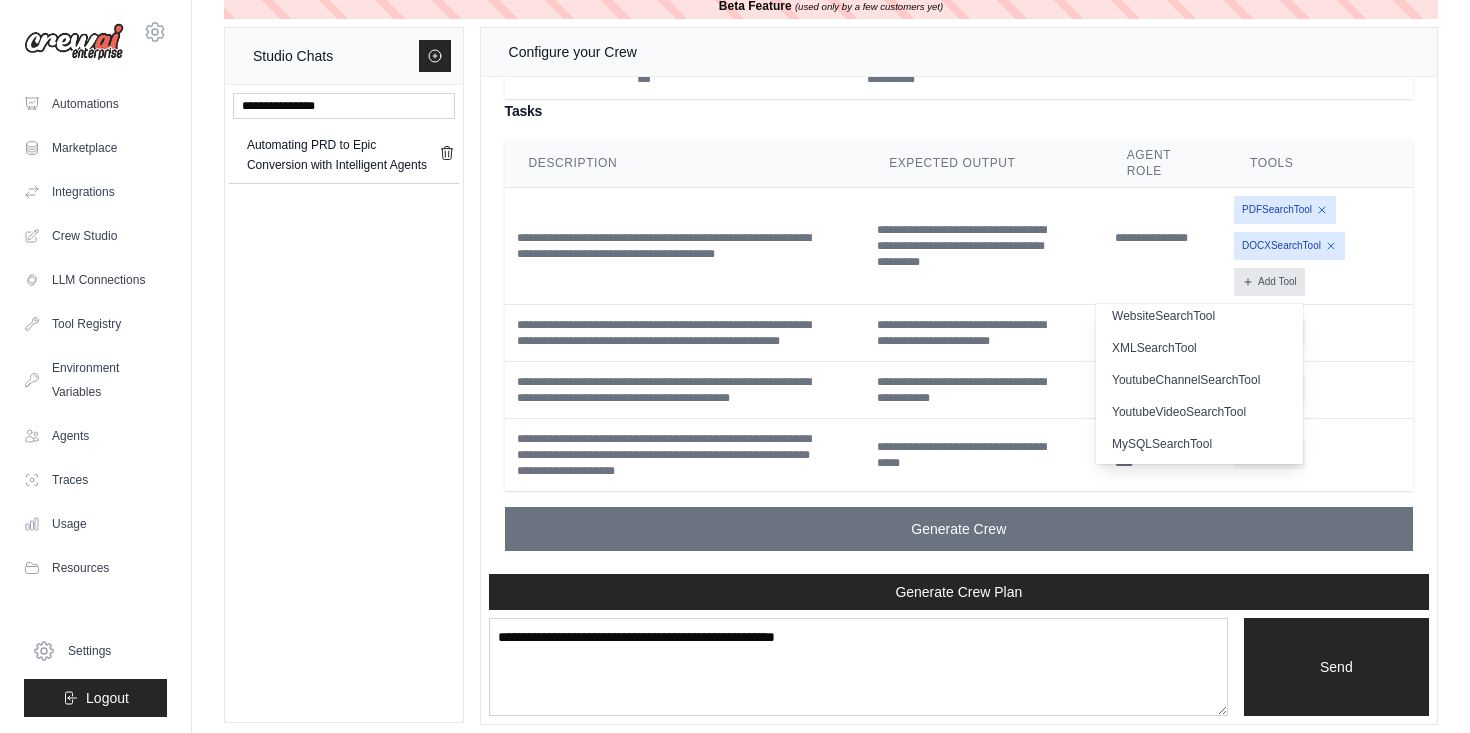 click on "Add Tool" at bounding box center [1269, 282] 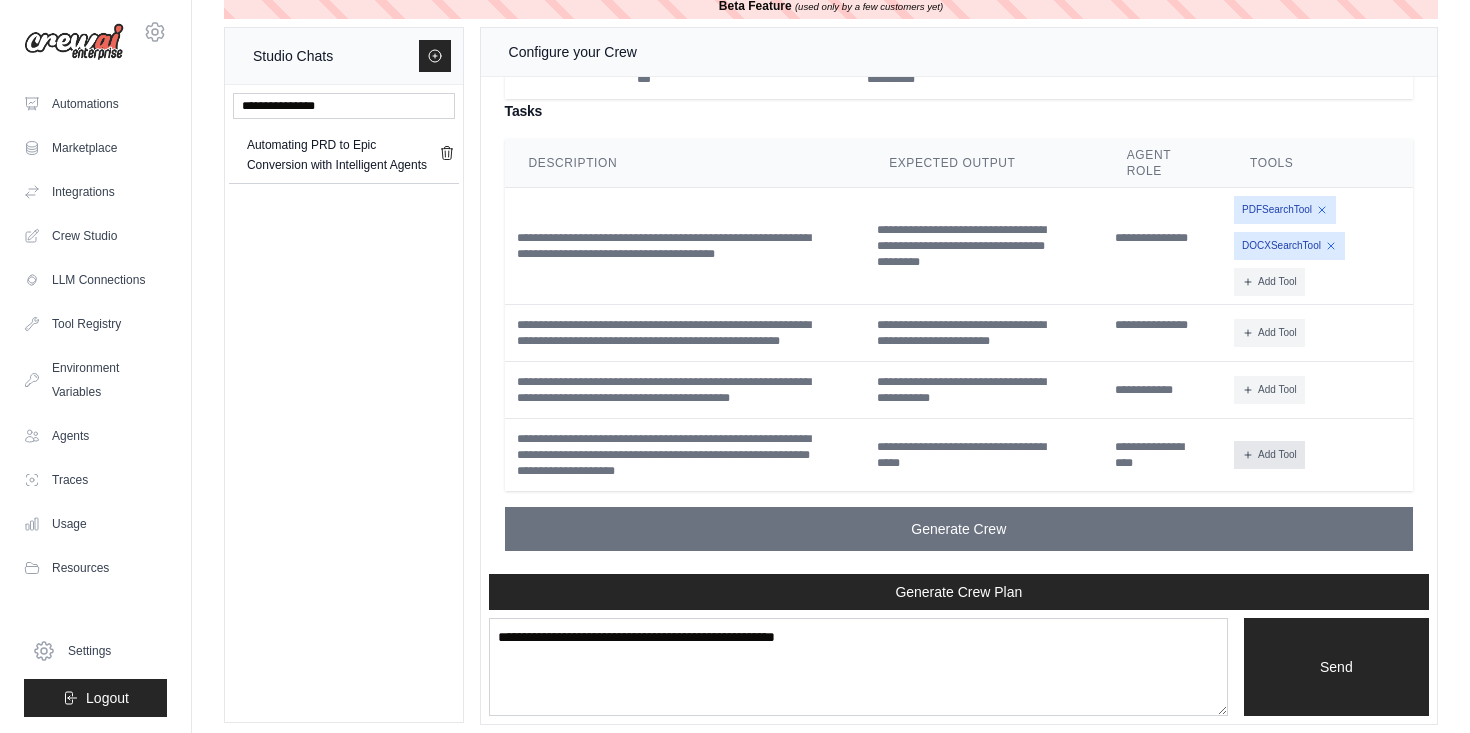 click on "Add Tool" at bounding box center [1269, 455] 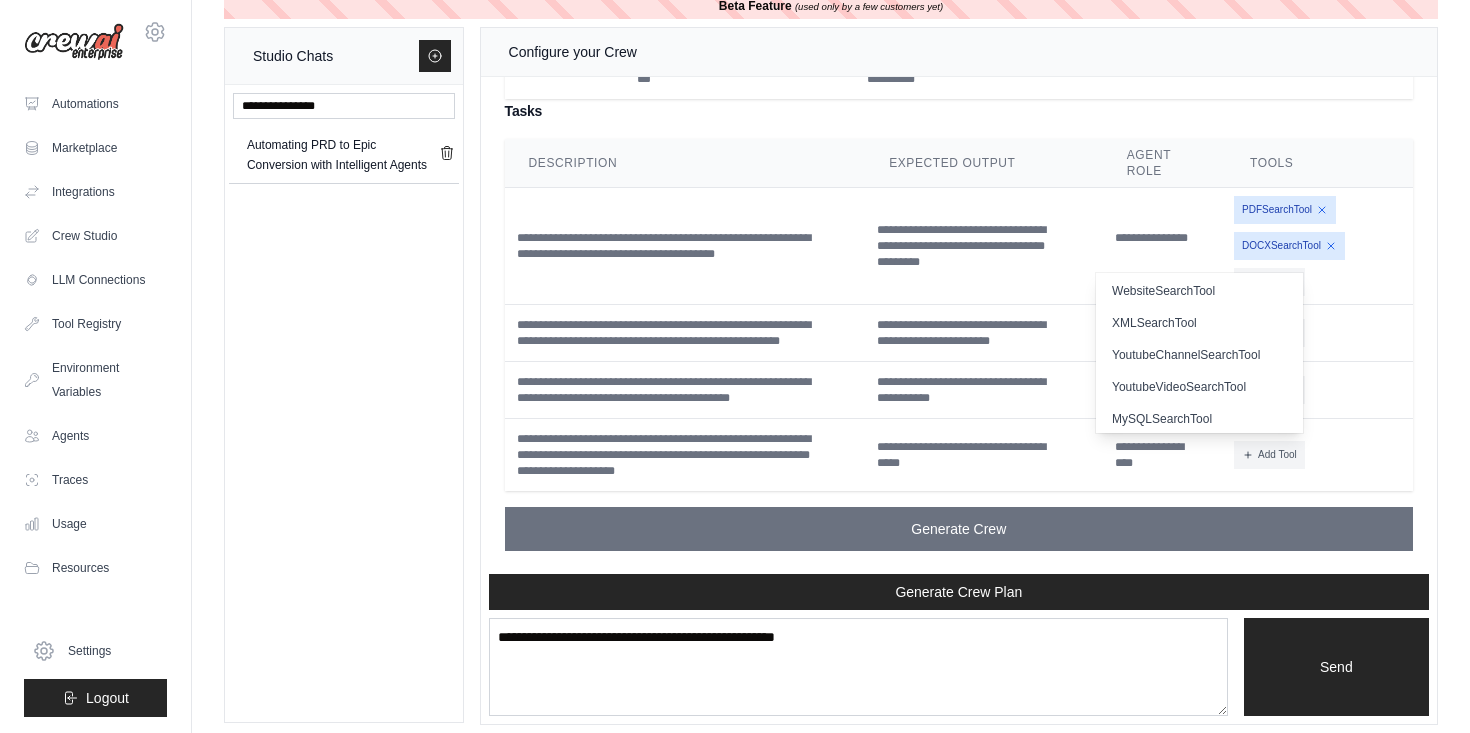 scroll, scrollTop: 616, scrollLeft: 0, axis: vertical 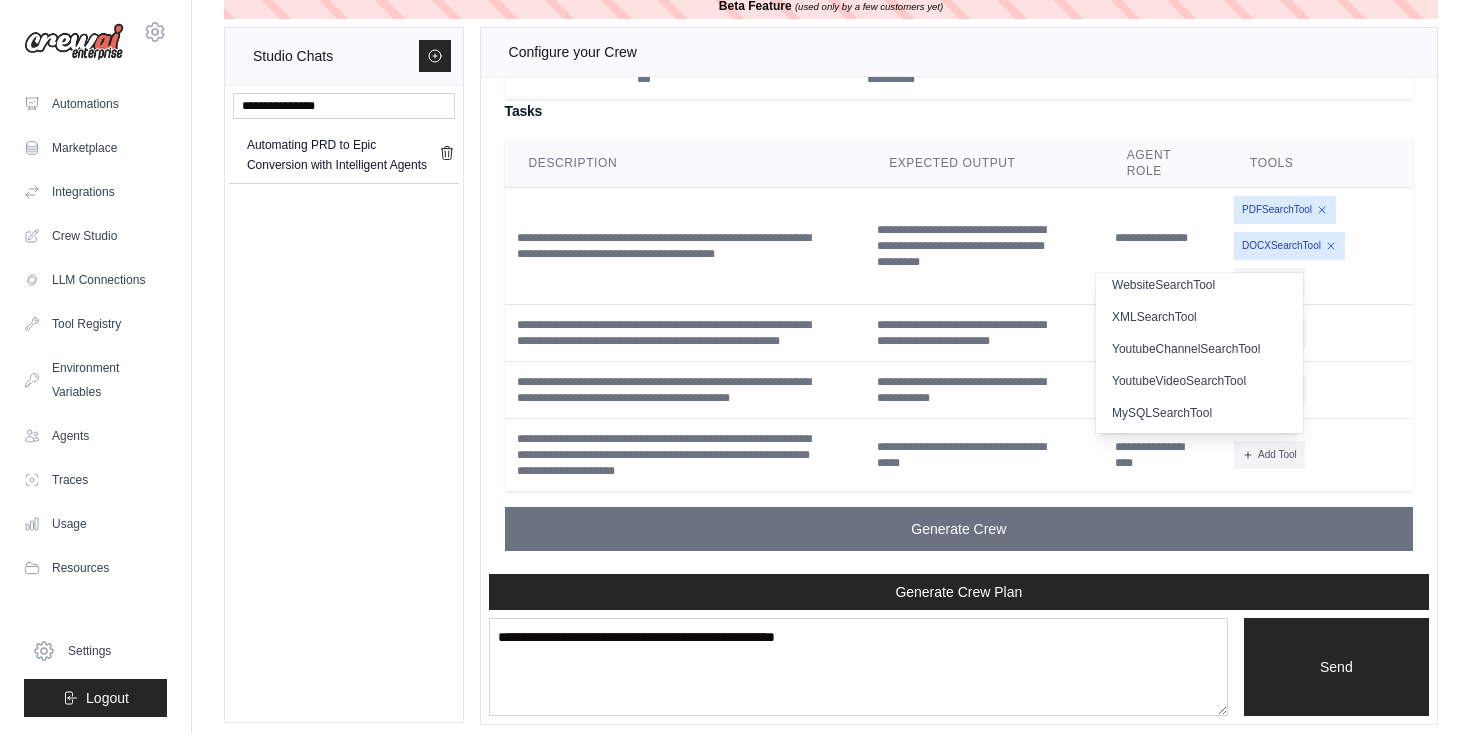 click on "Add Tool
CodeDocsSearchTool
CSVSearchTool
DallETool
DirectoryReadTool" at bounding box center [1319, 455] 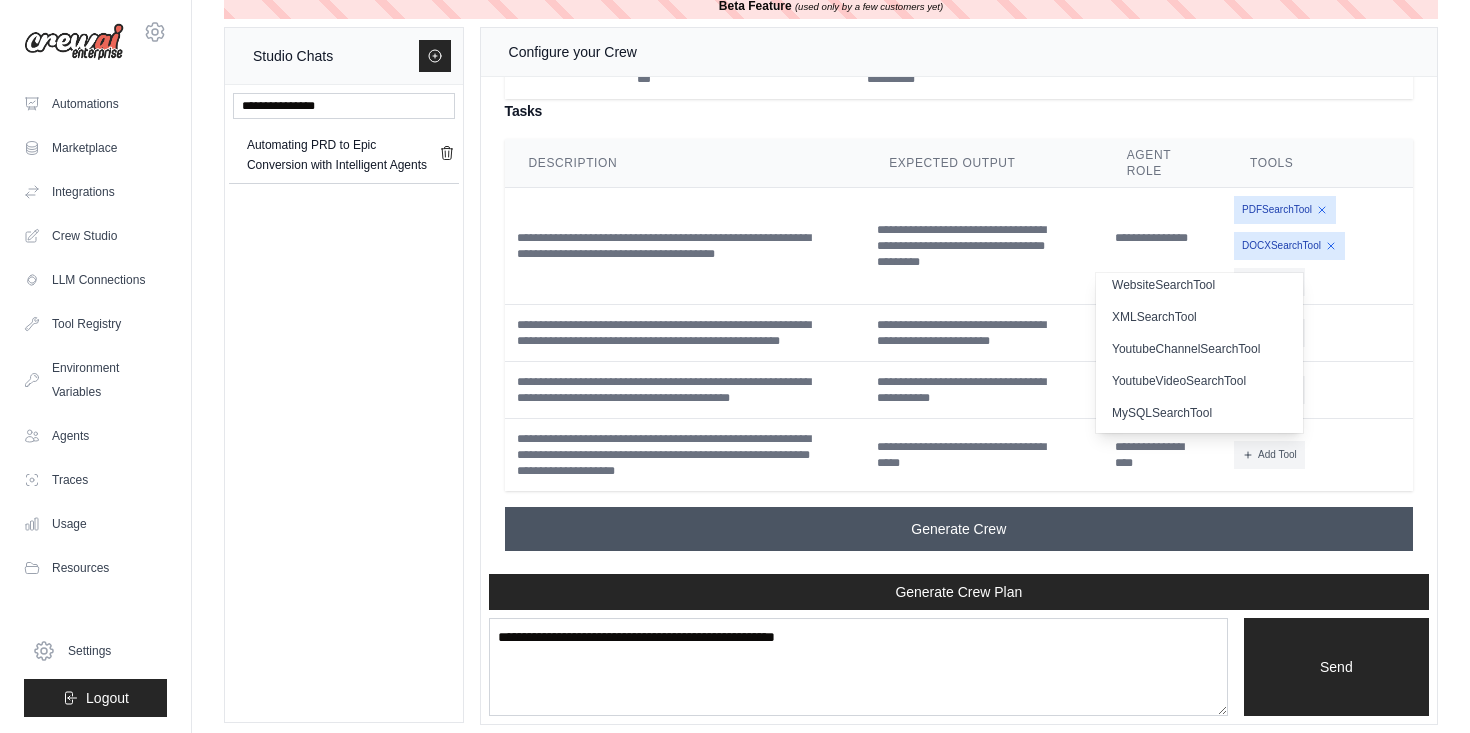 click on "Generate Crew" at bounding box center [958, 529] 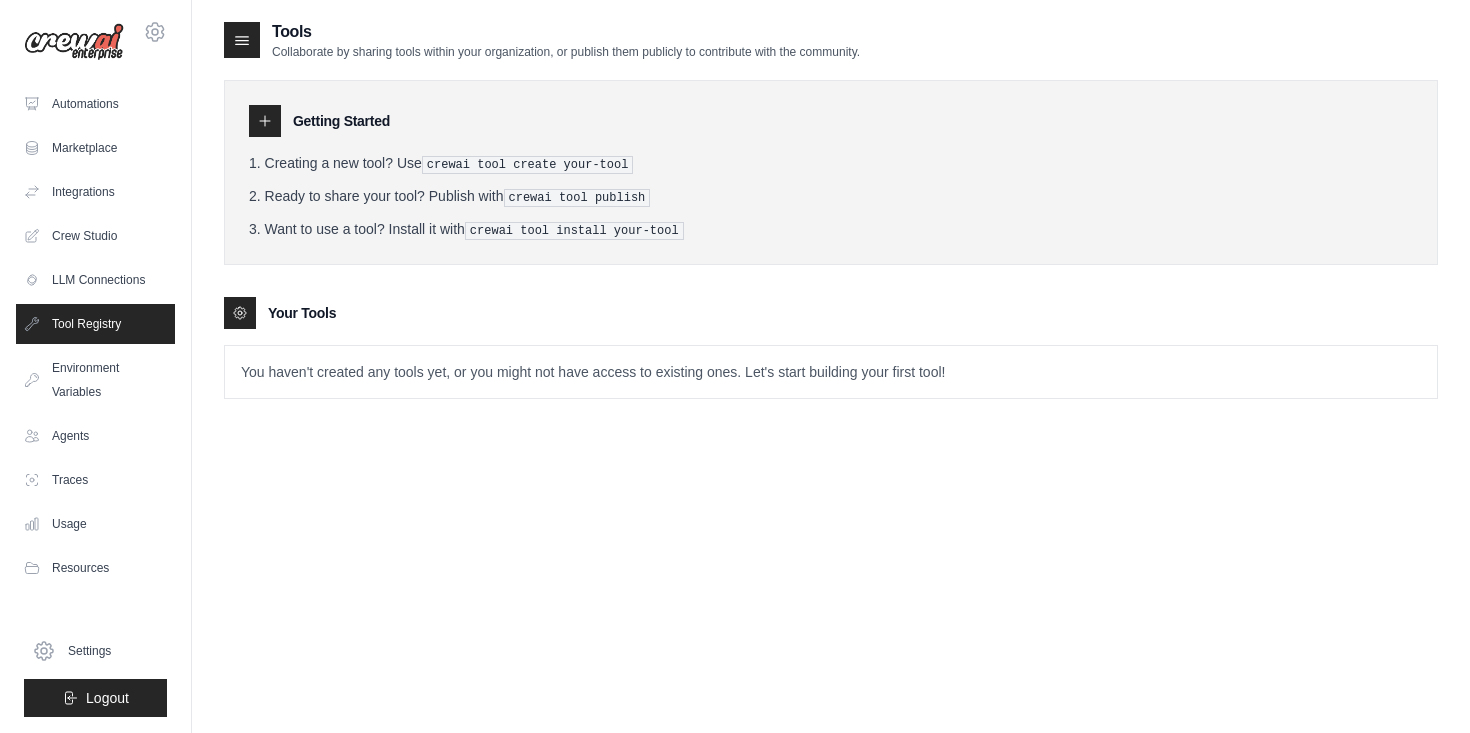 scroll, scrollTop: 0, scrollLeft: 0, axis: both 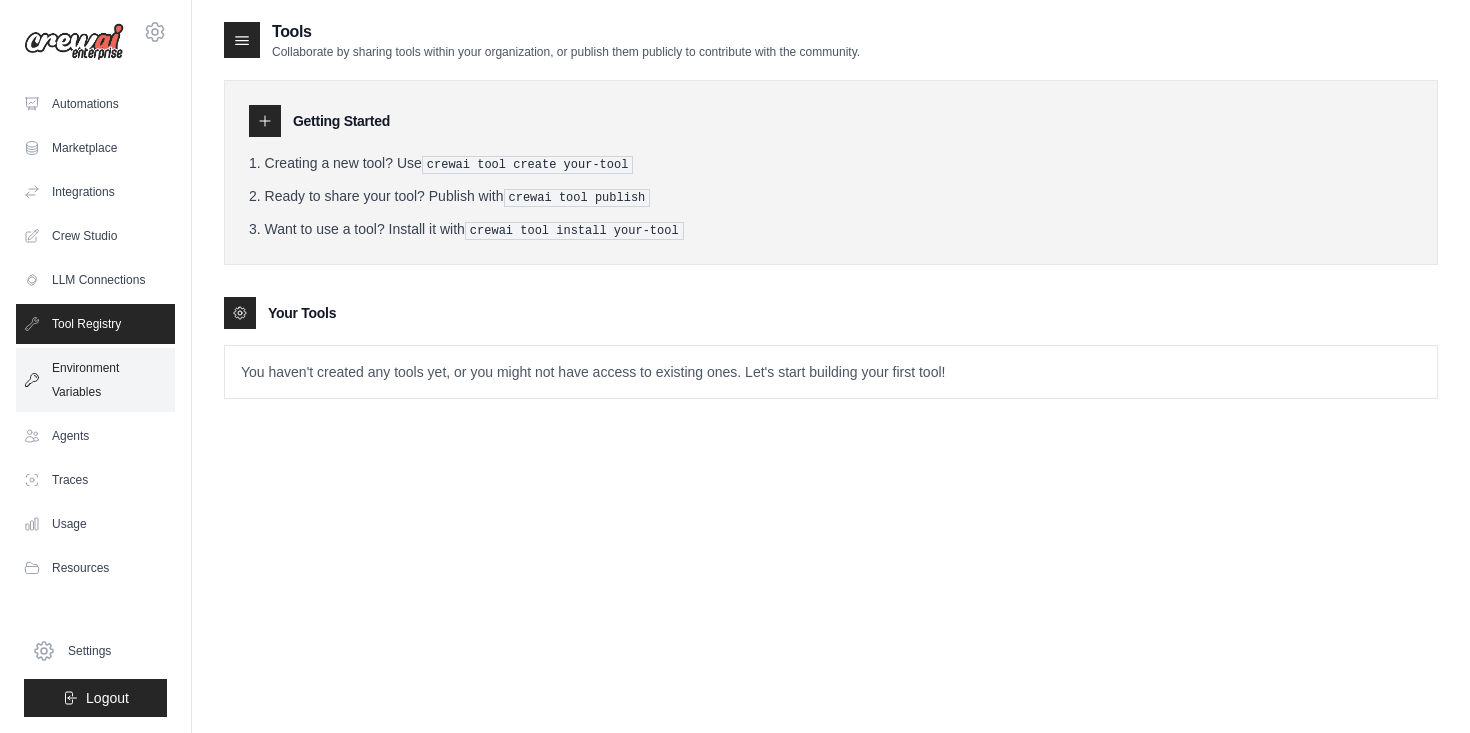 click on "Environment Variables" at bounding box center (95, 380) 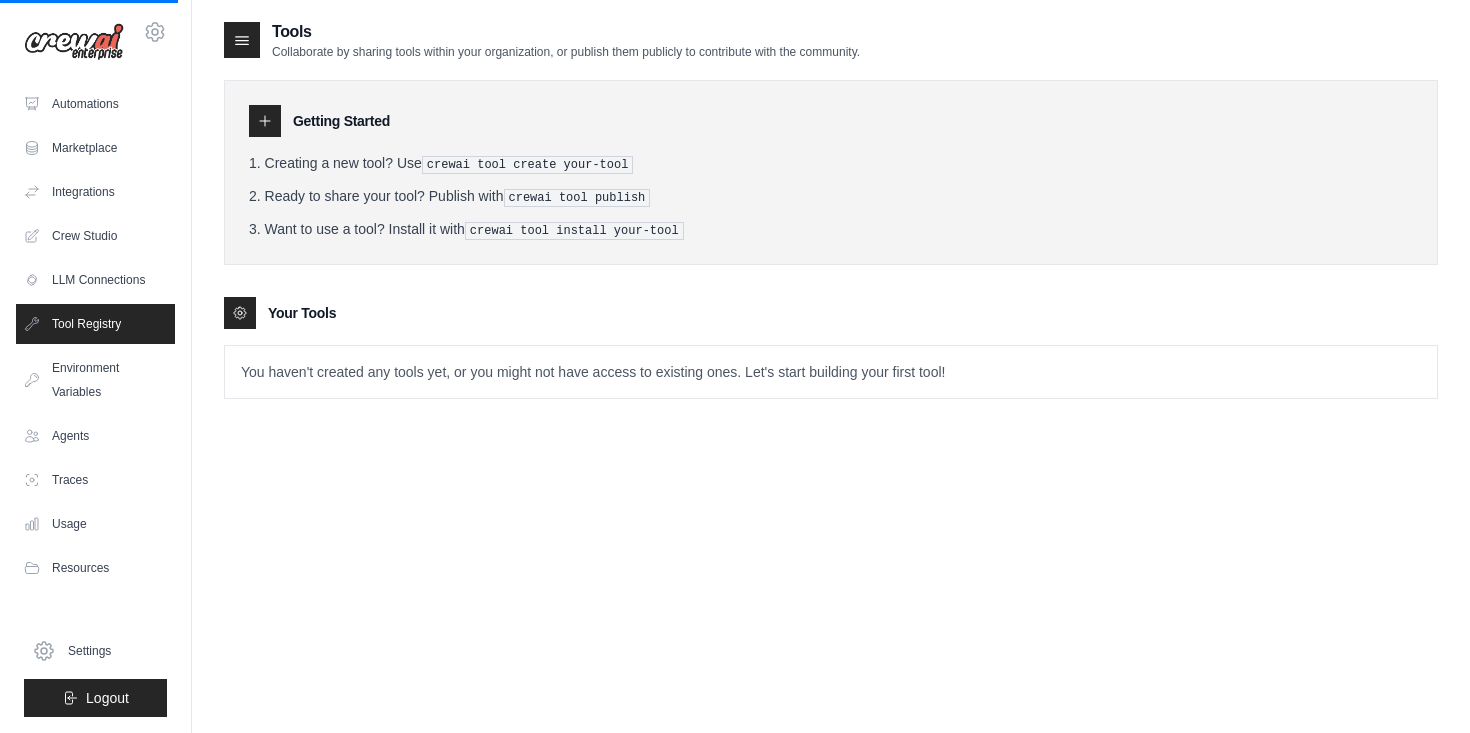 click on "Tool Registry" at bounding box center (95, 324) 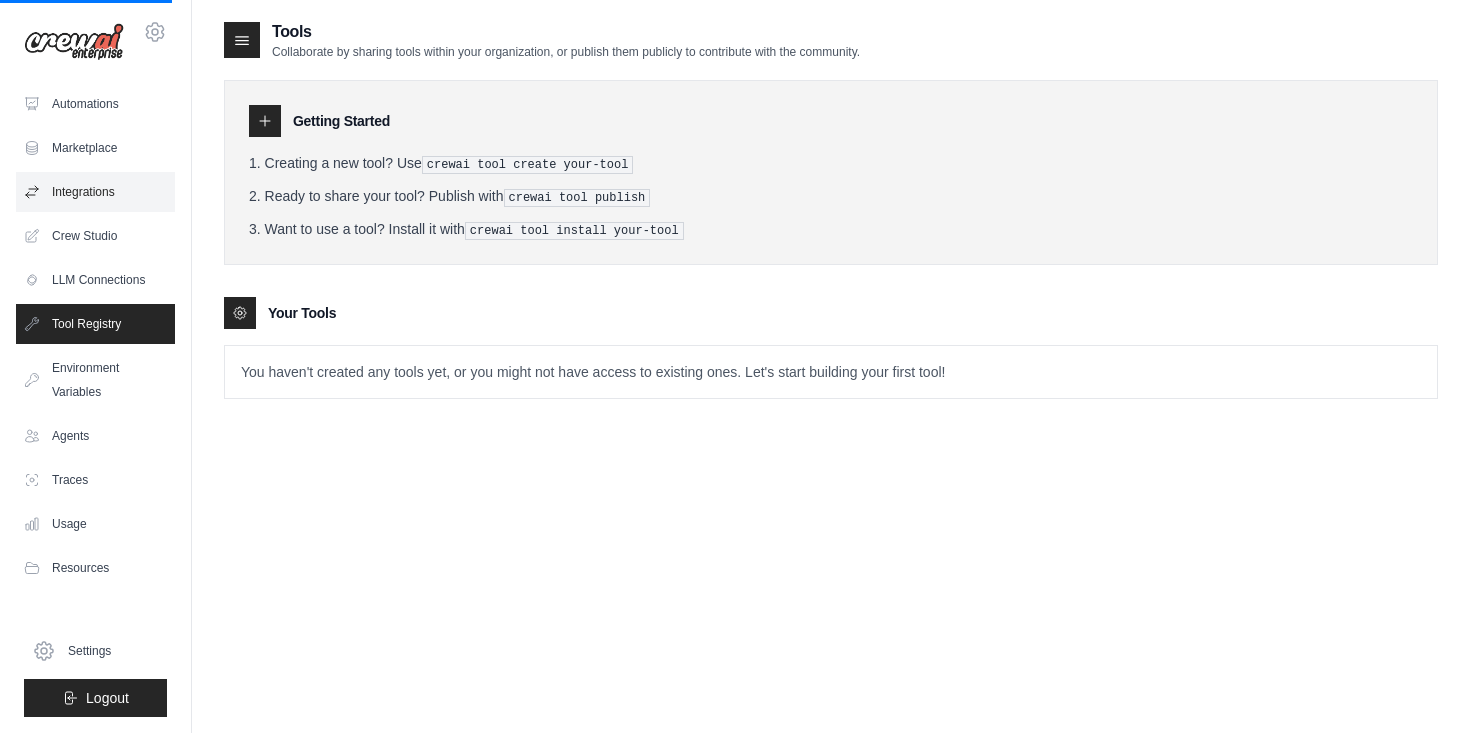 click on "Integrations" at bounding box center [95, 192] 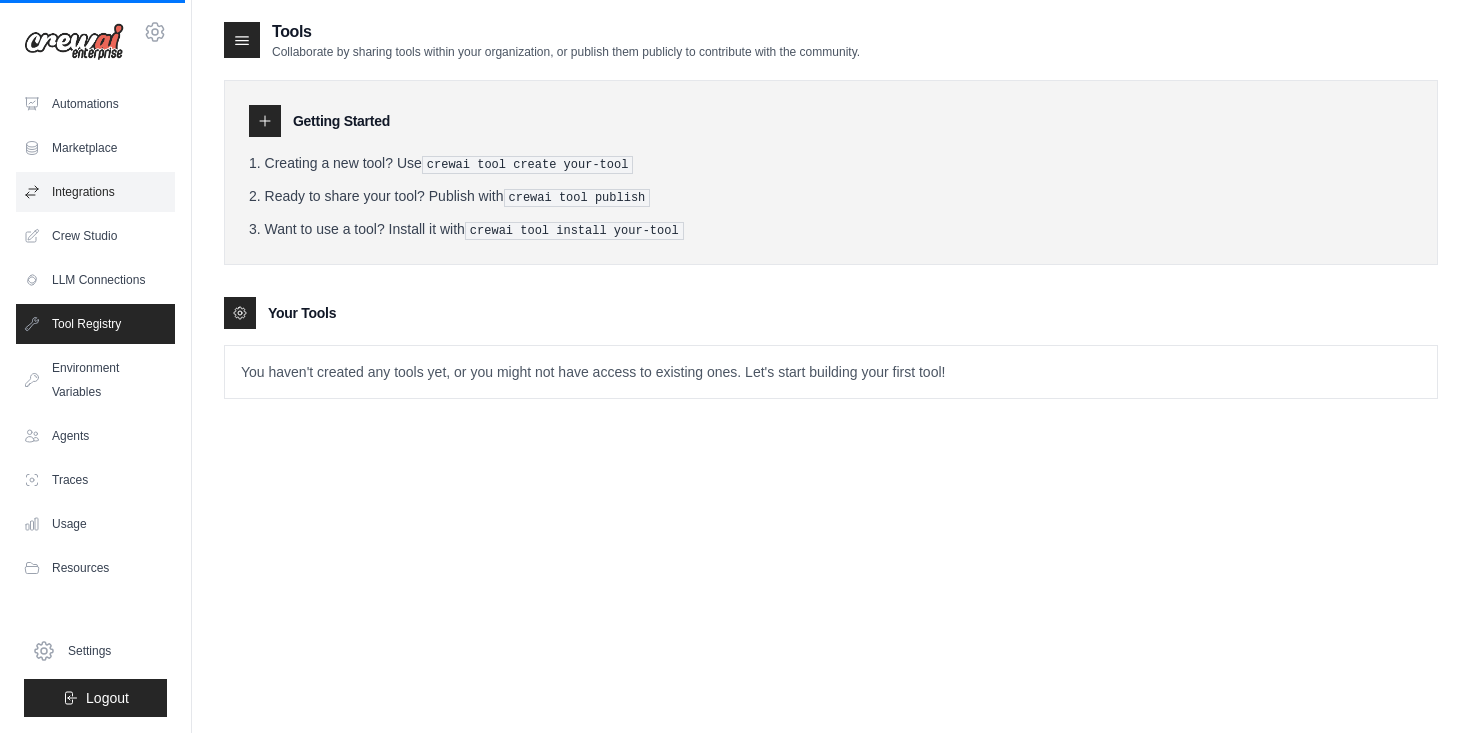 click on "Integrations" at bounding box center (95, 192) 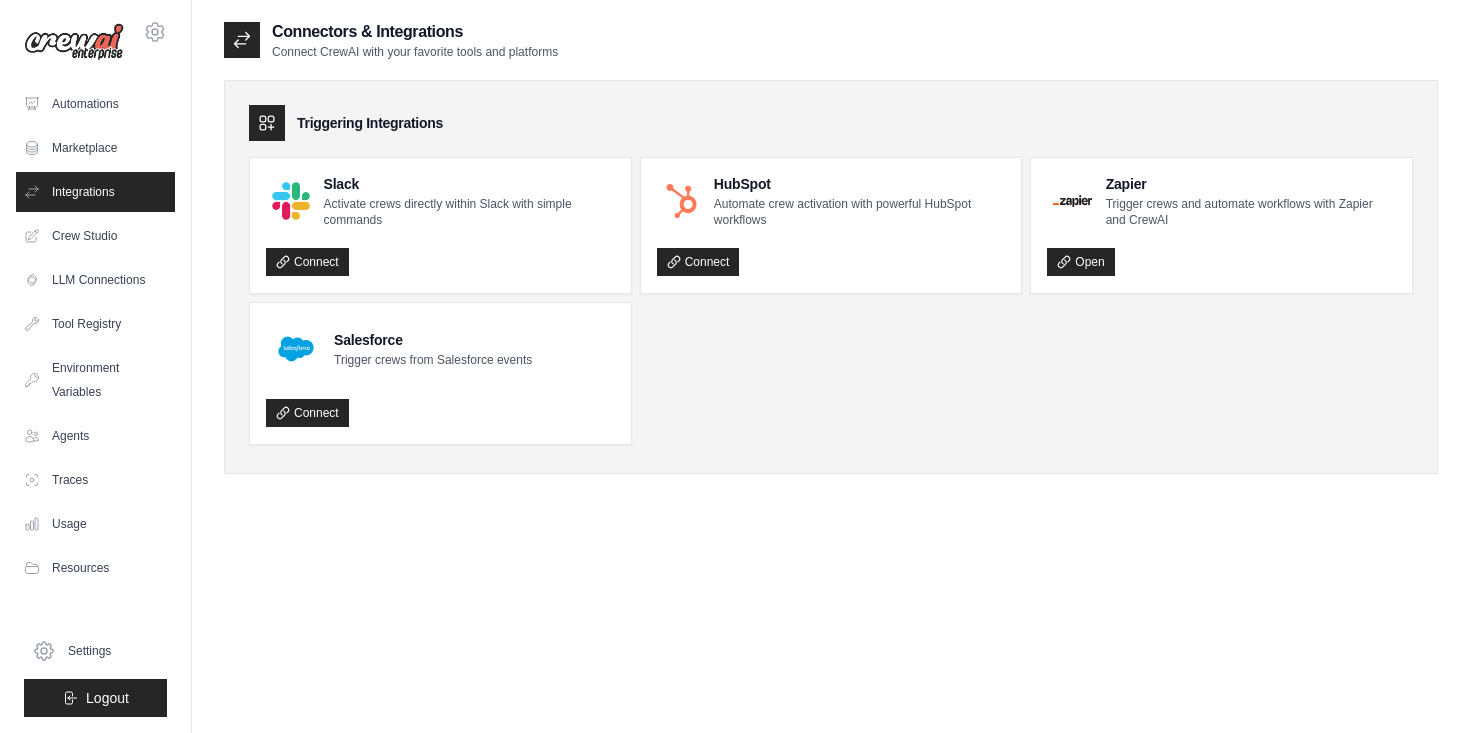 scroll, scrollTop: 2, scrollLeft: 0, axis: vertical 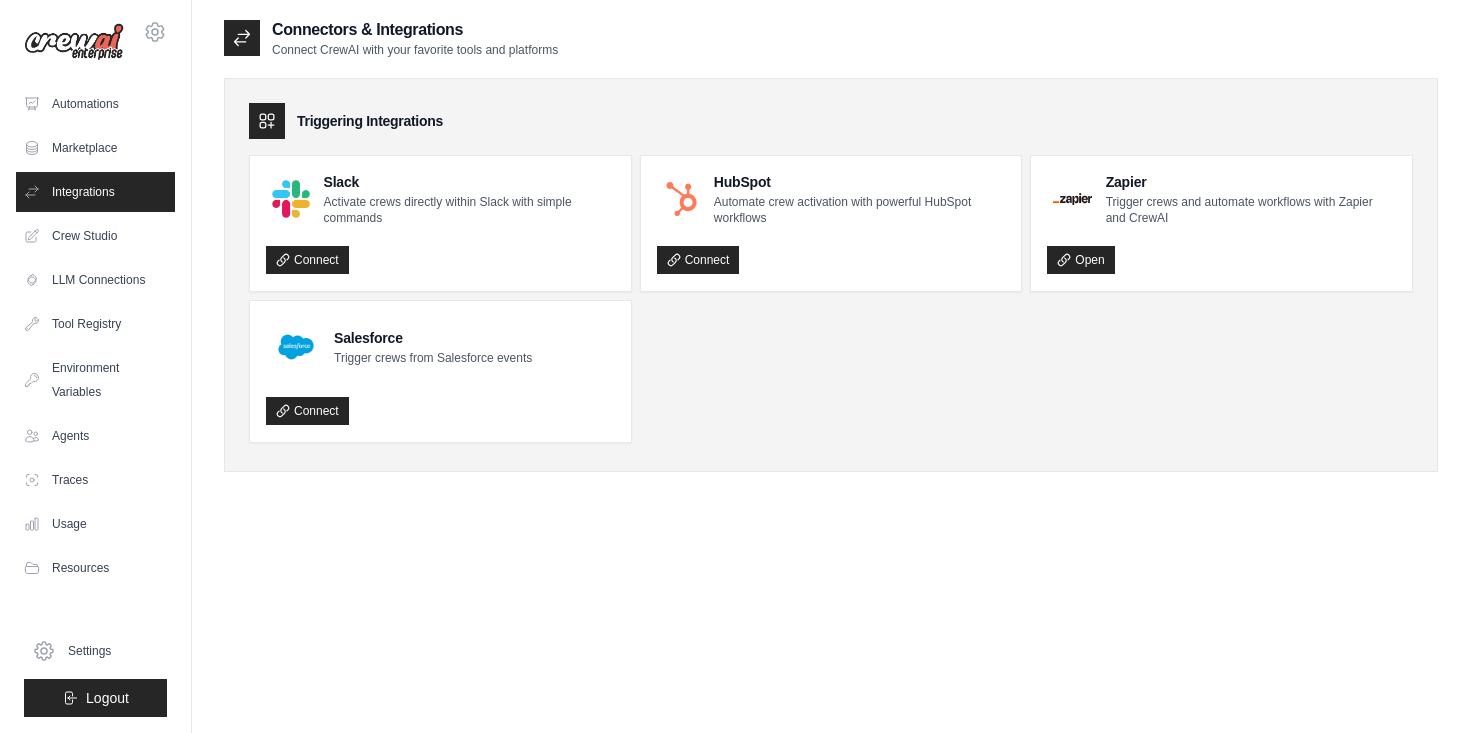 click on "Triggering Integrations" at bounding box center (370, 121) 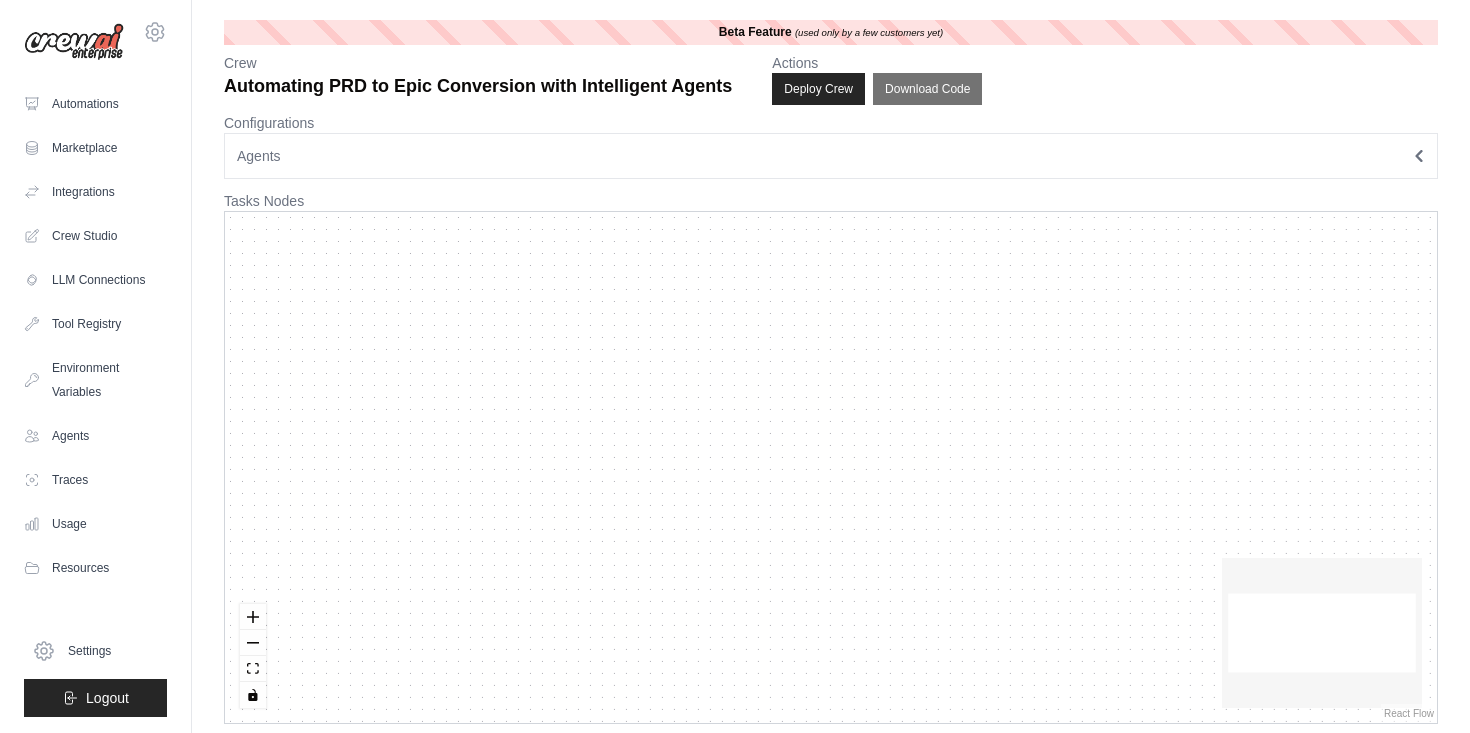 scroll, scrollTop: 0, scrollLeft: 0, axis: both 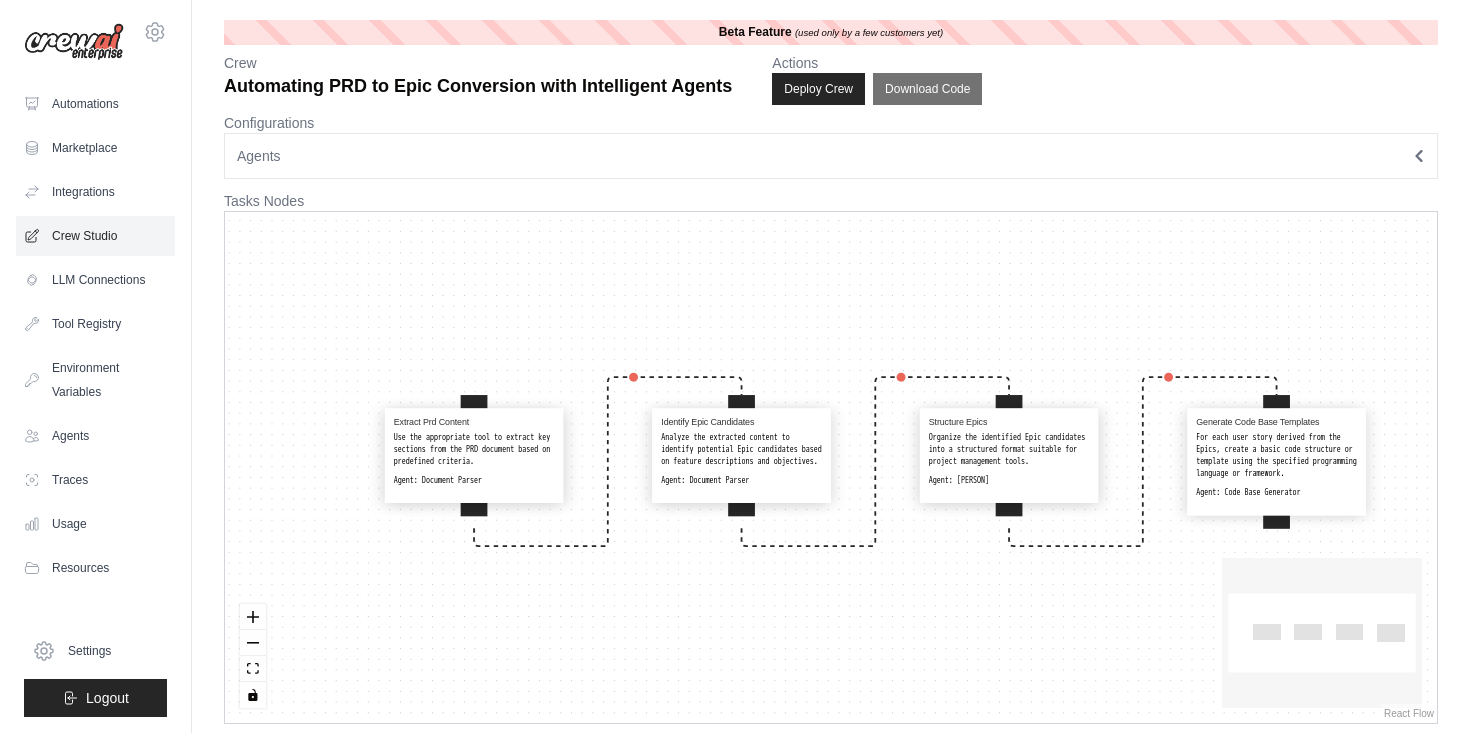 click on "Crew Studio" at bounding box center (95, 236) 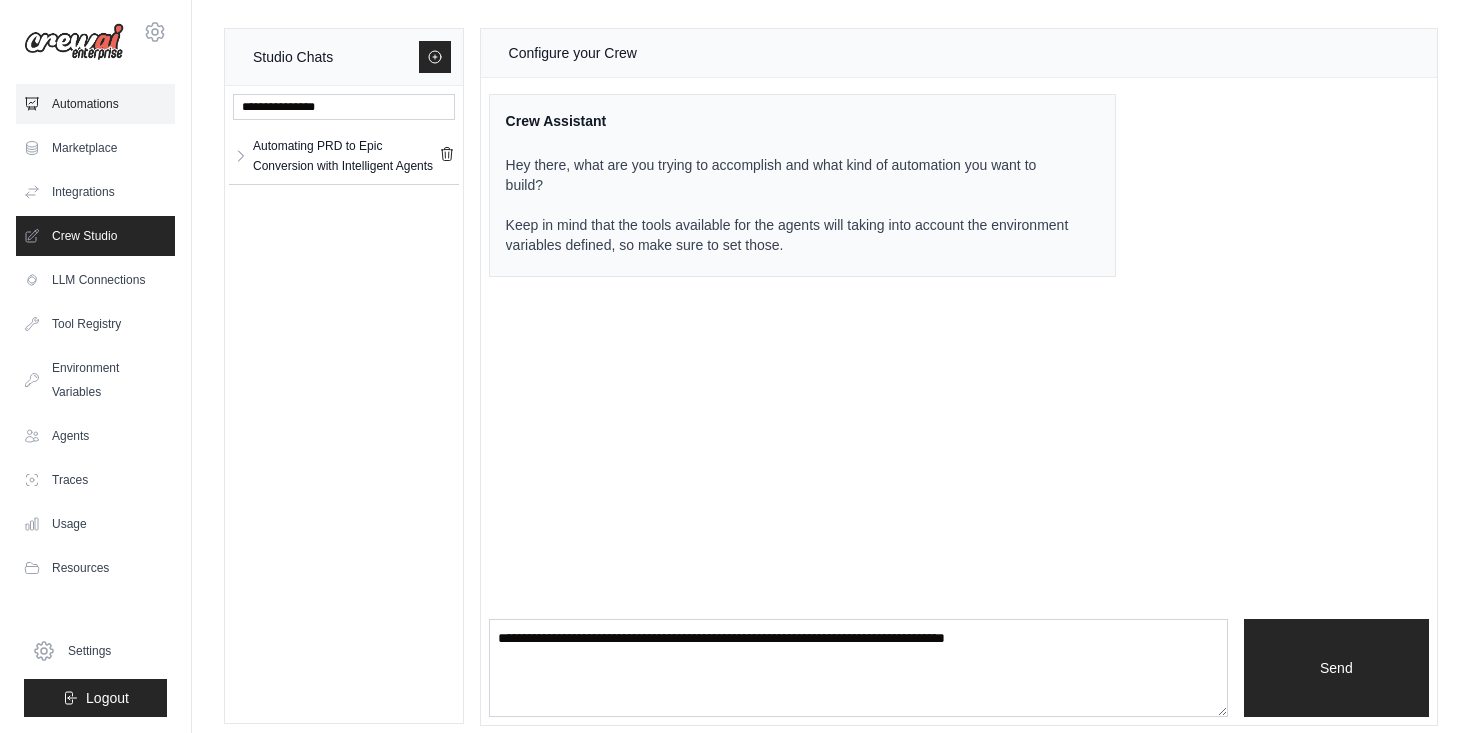 click on "Automations" at bounding box center (95, 104) 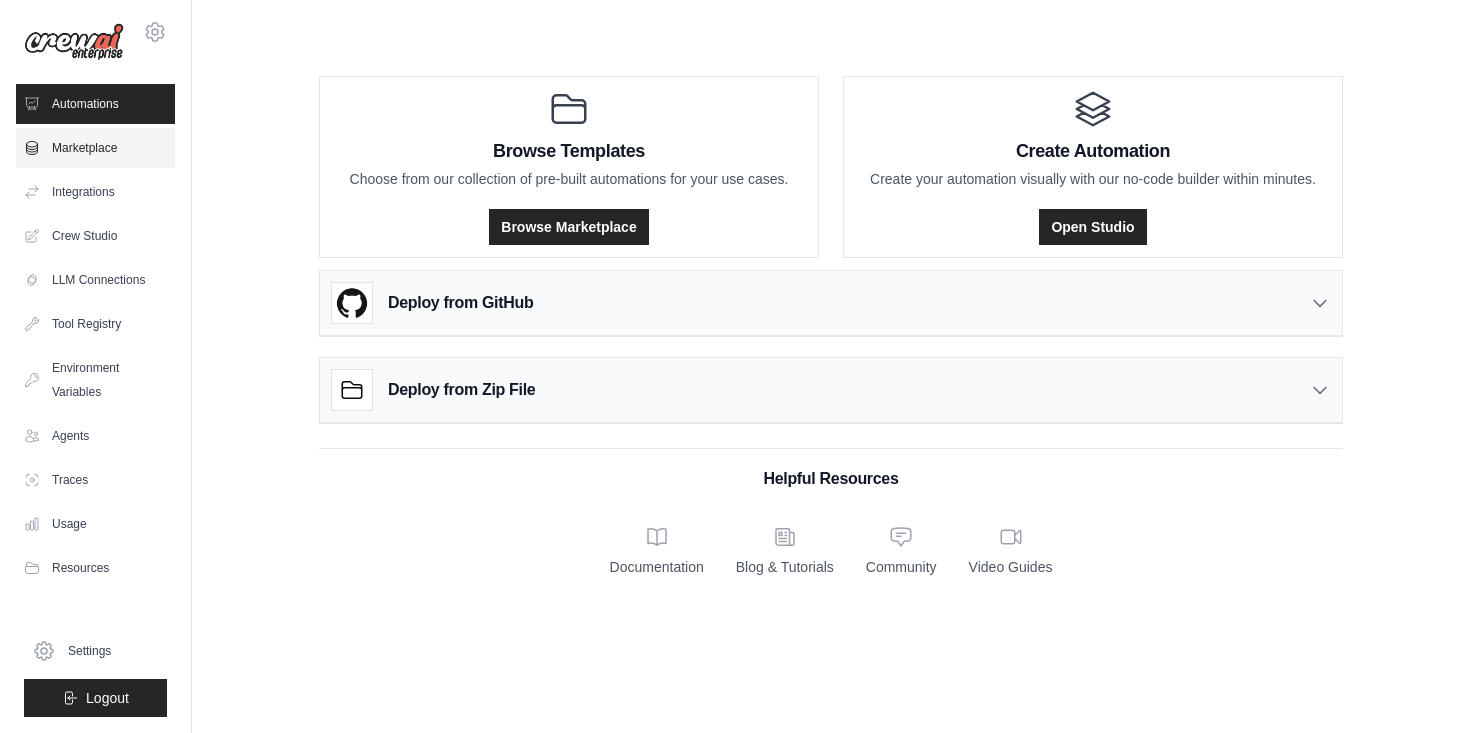 click on "Marketplace" at bounding box center [95, 148] 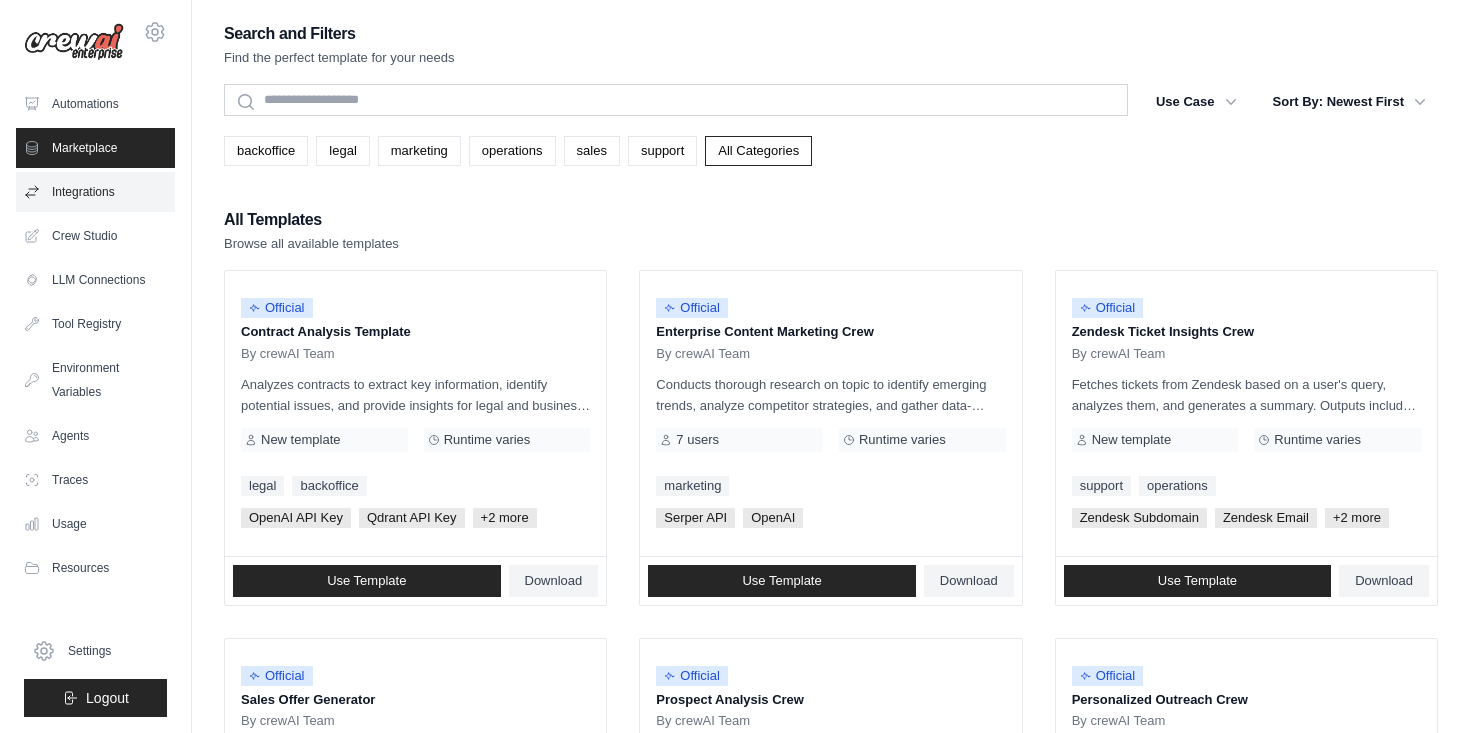 click on "Integrations" at bounding box center (95, 192) 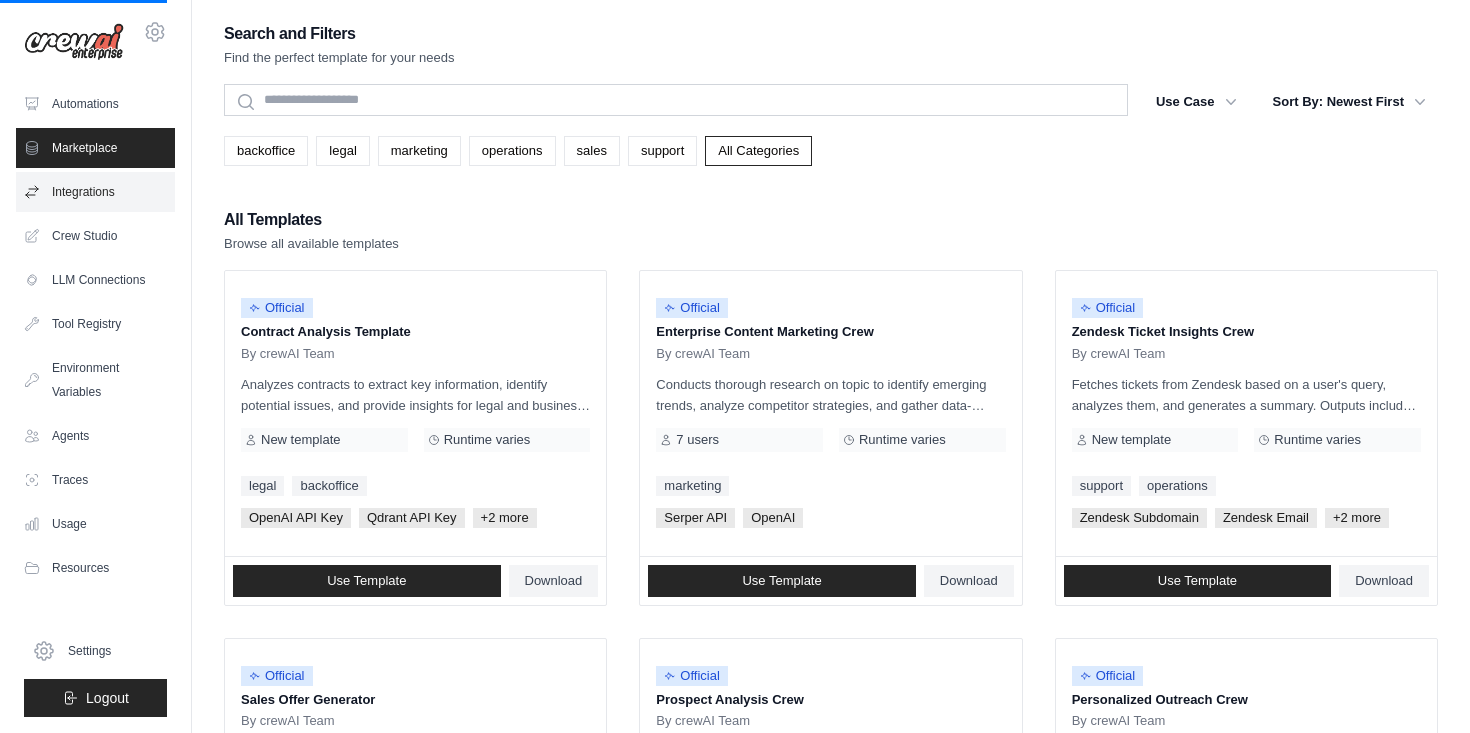 click on "Integrations" at bounding box center (95, 192) 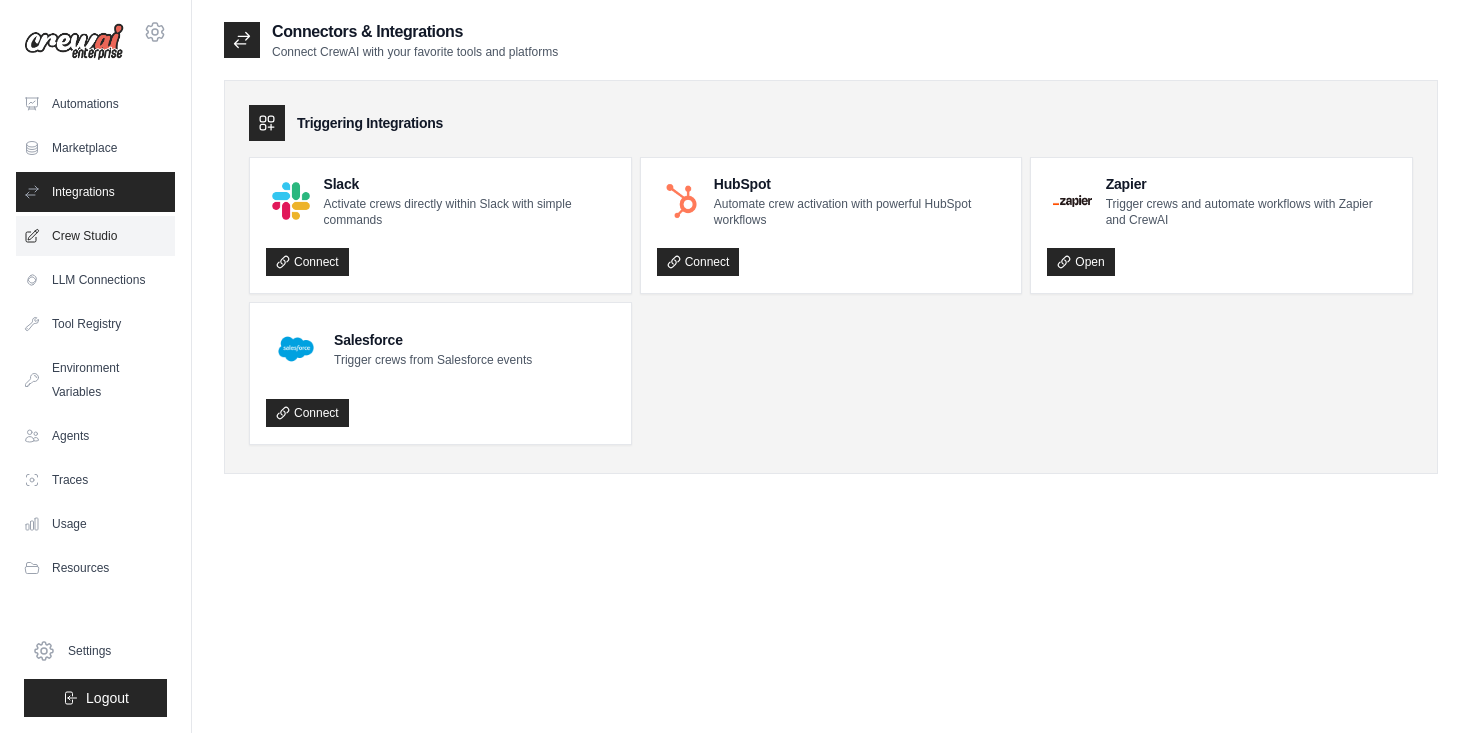 click on "Crew Studio" at bounding box center [95, 236] 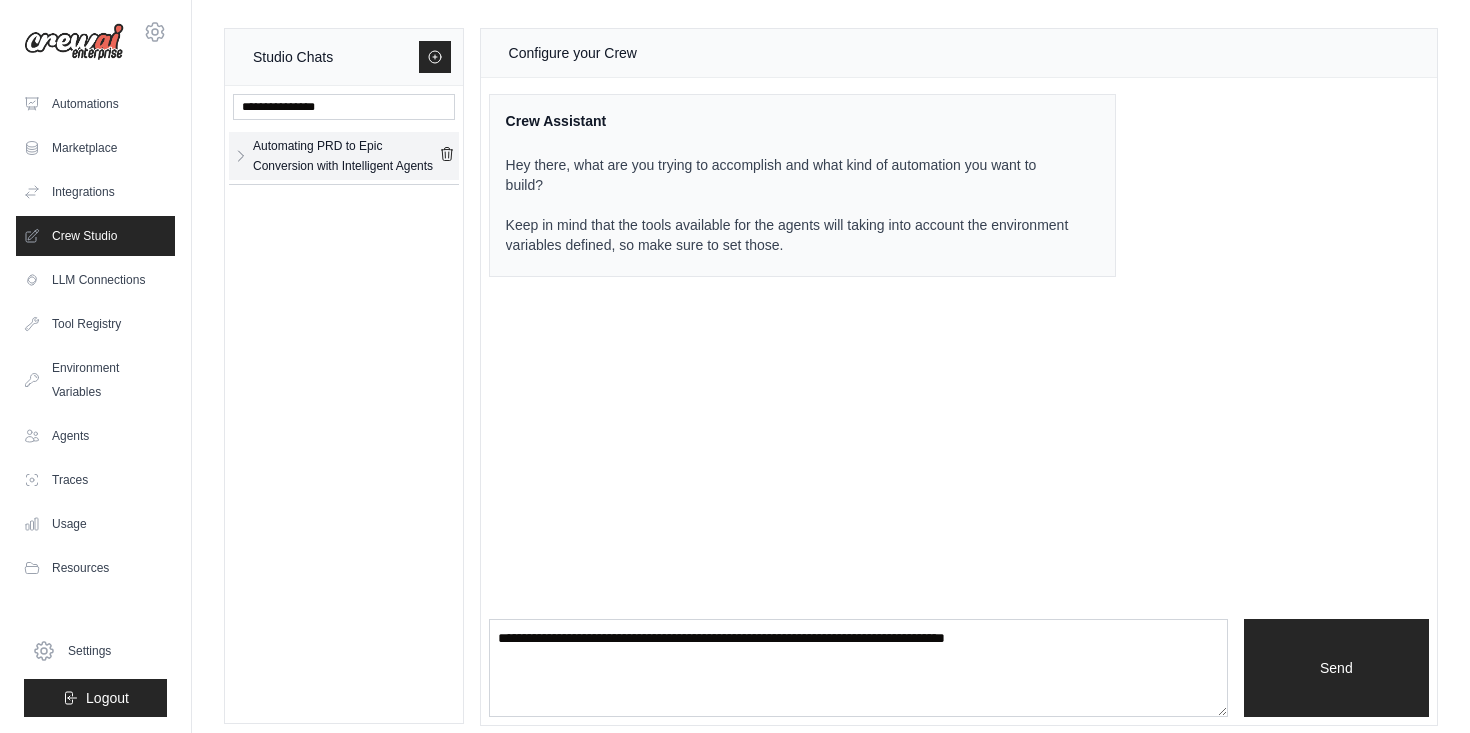 click on "Automating PRD to Epic Conversion with Intelligent Agents" at bounding box center [346, 156] 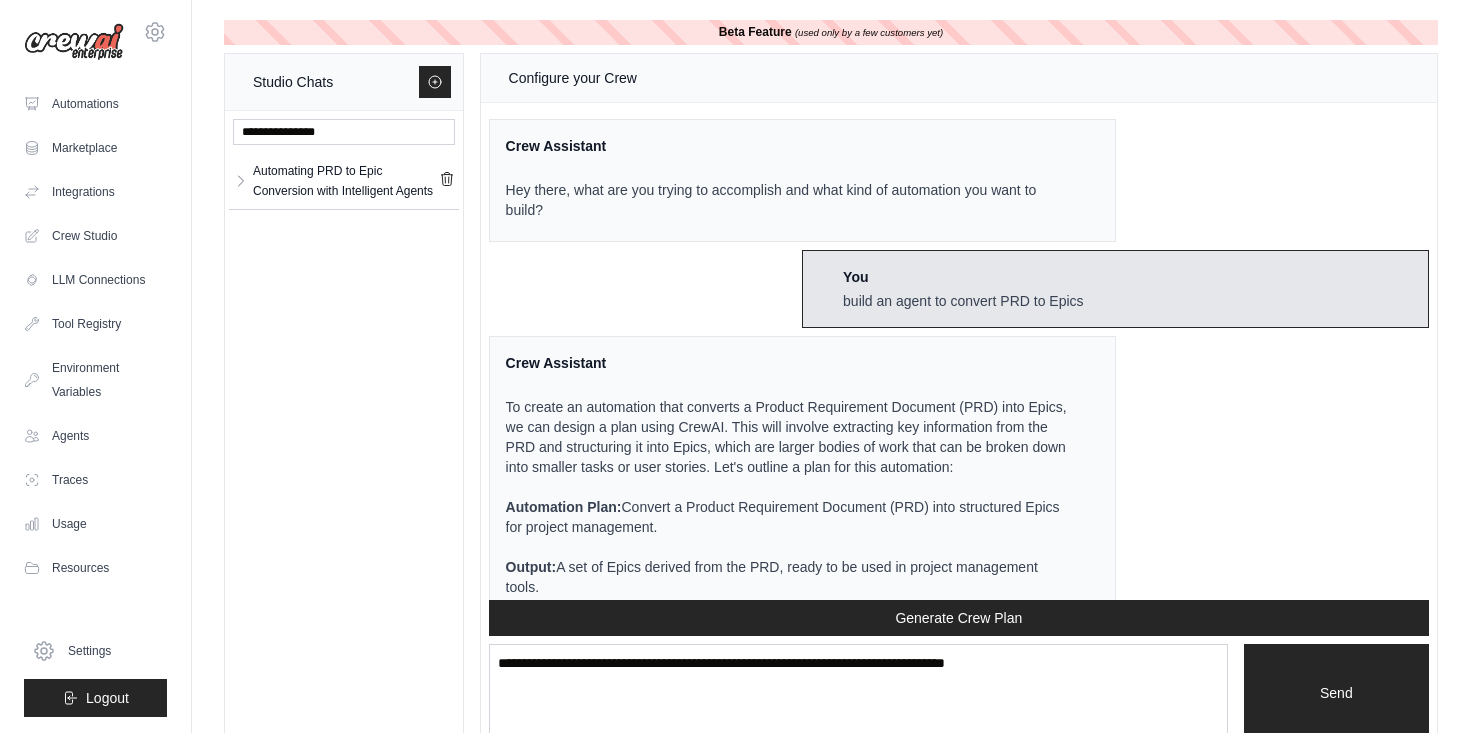 scroll, scrollTop: 3093, scrollLeft: 0, axis: vertical 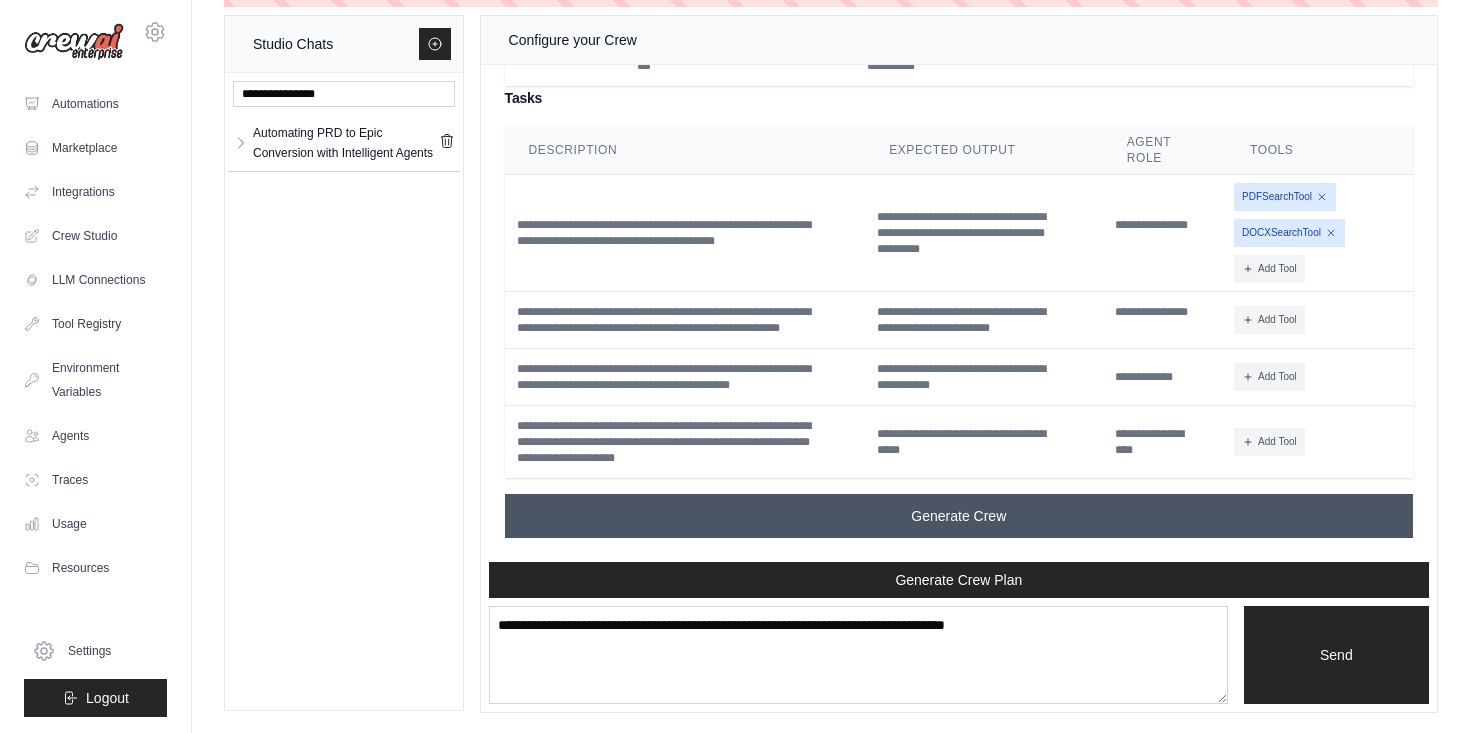 click on "Generate Crew" at bounding box center (959, 516) 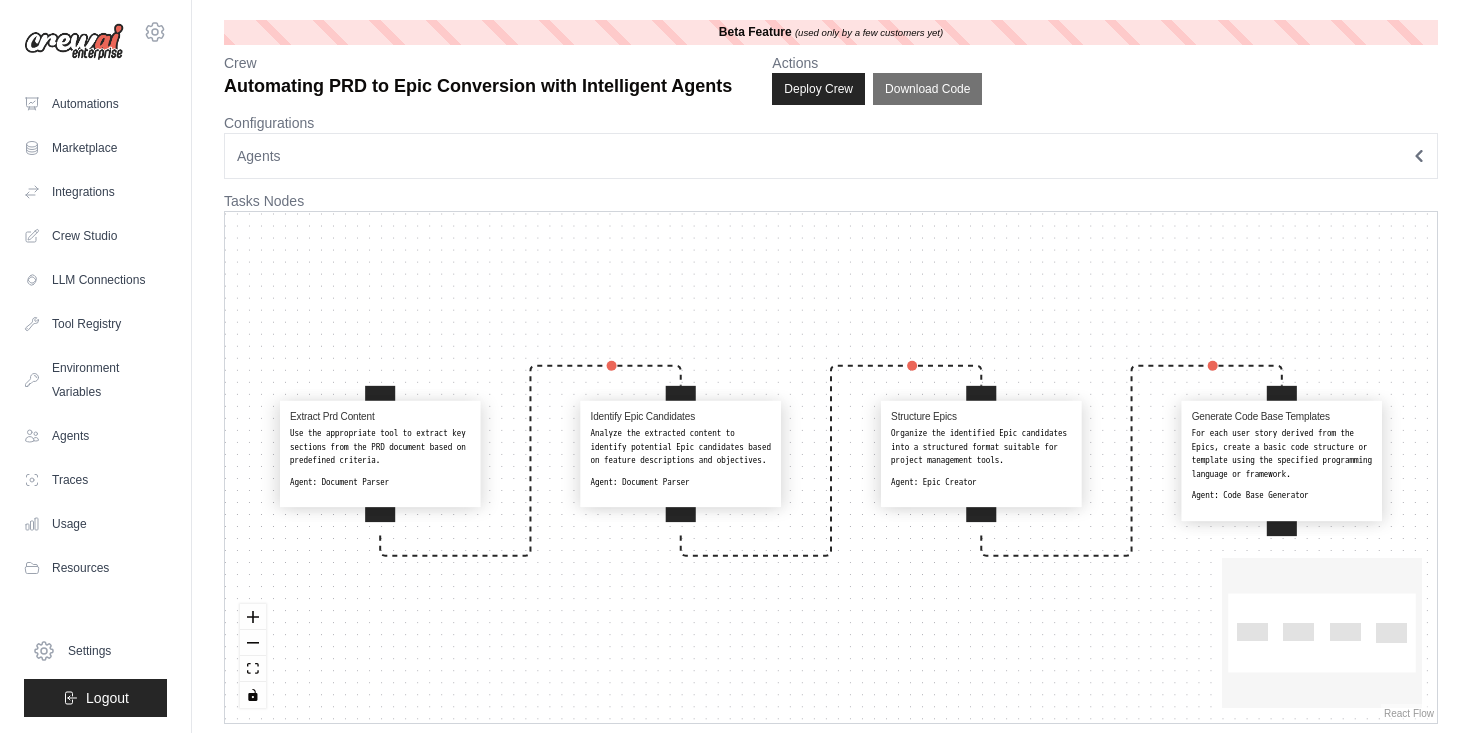 scroll, scrollTop: 0, scrollLeft: 0, axis: both 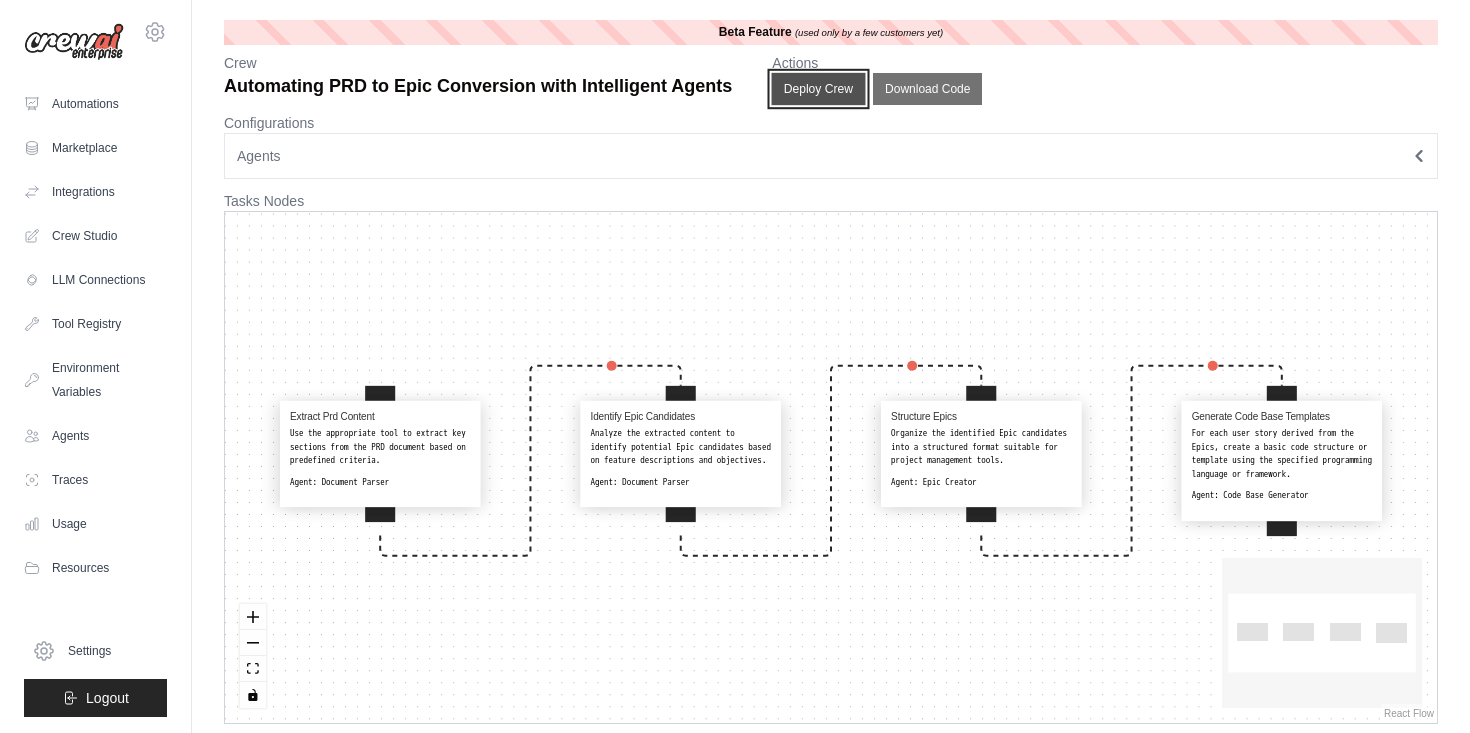 click on "Deploy Crew" at bounding box center [819, 89] 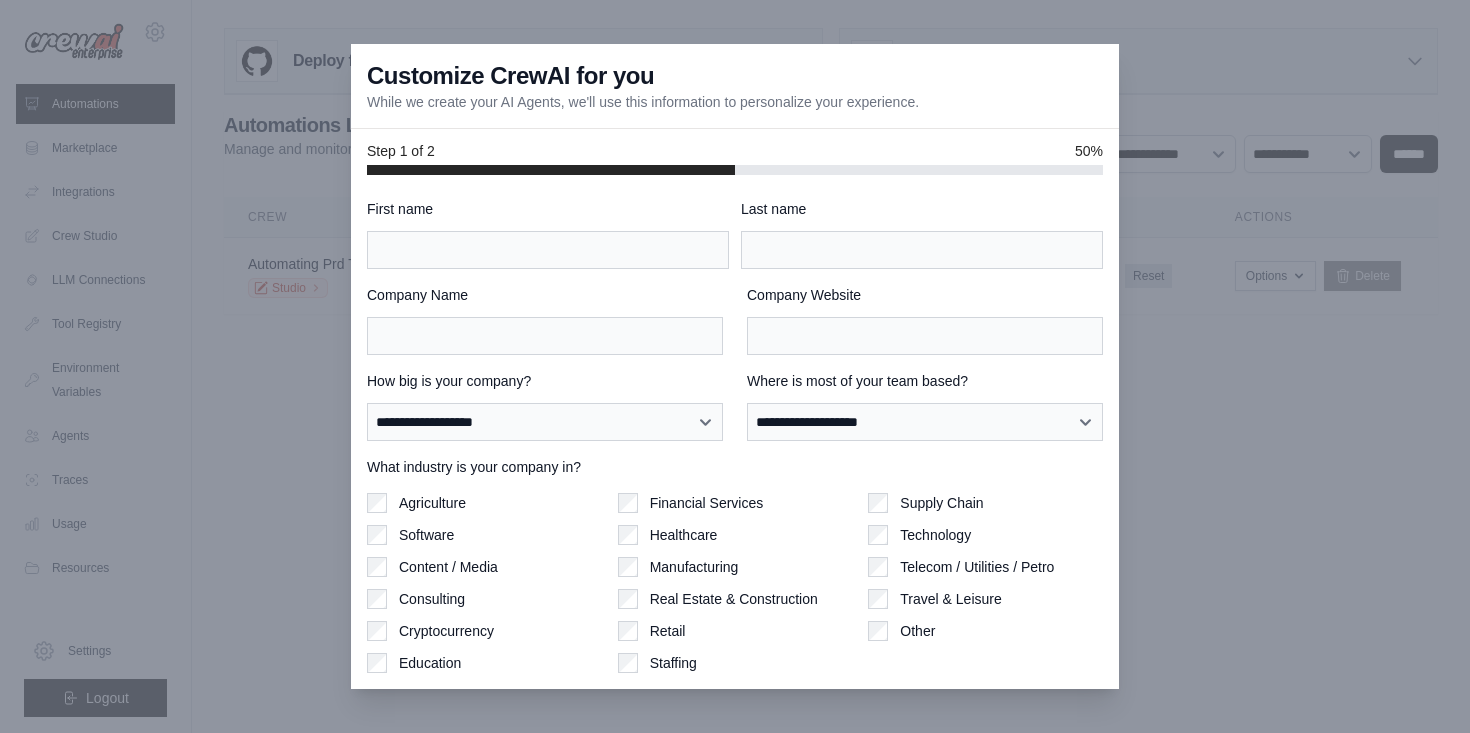 scroll, scrollTop: 0, scrollLeft: 0, axis: both 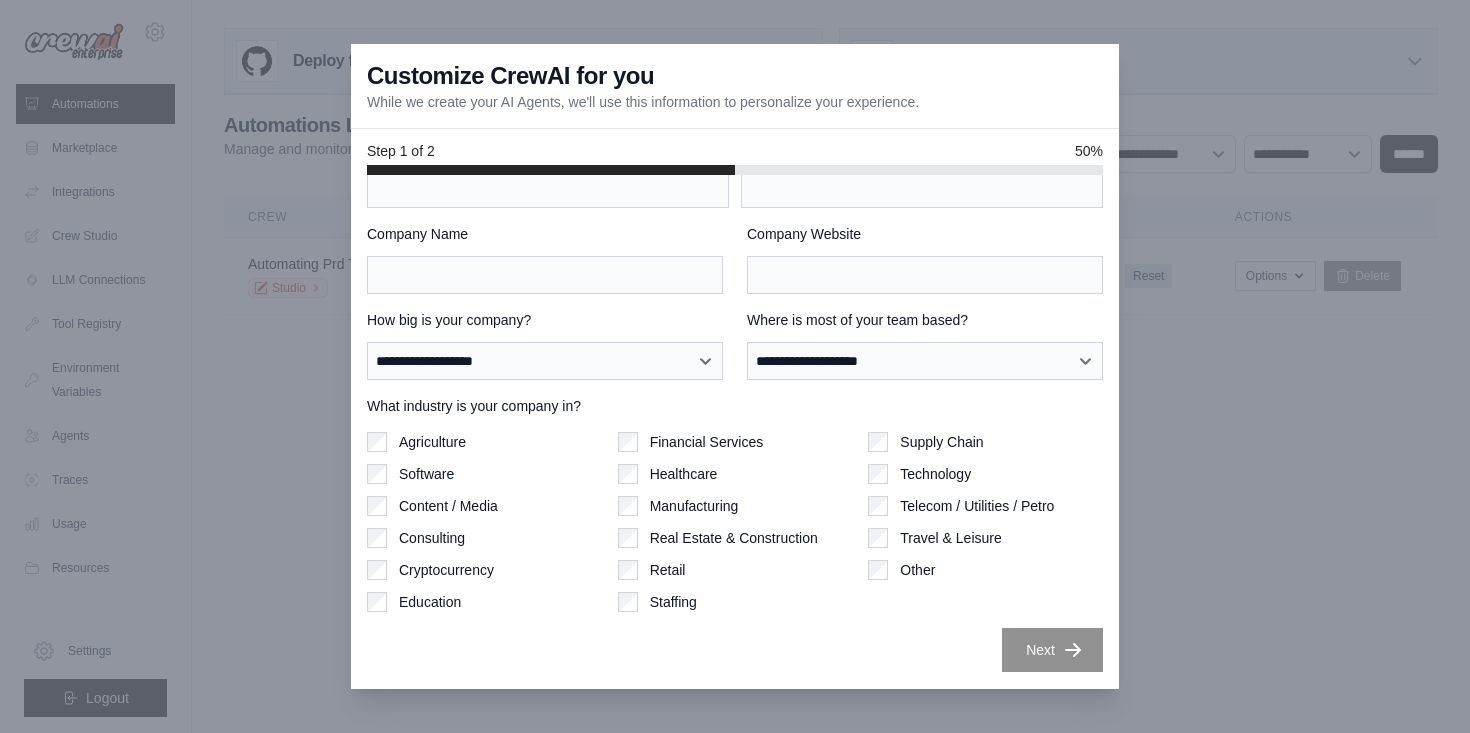click at bounding box center [735, 366] 